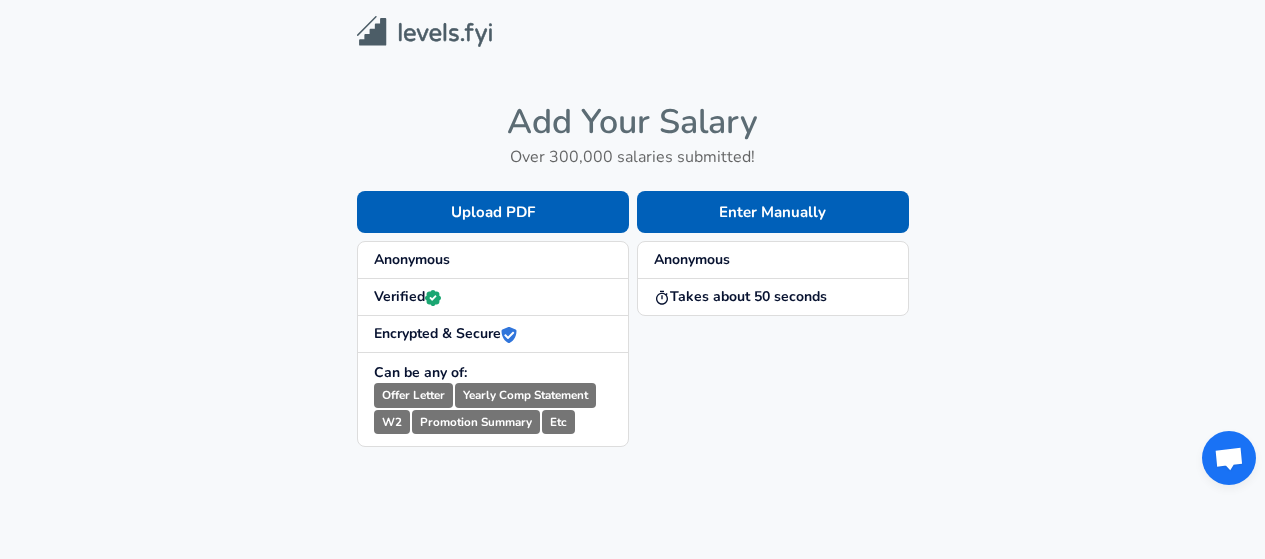 scroll, scrollTop: 0, scrollLeft: 0, axis: both 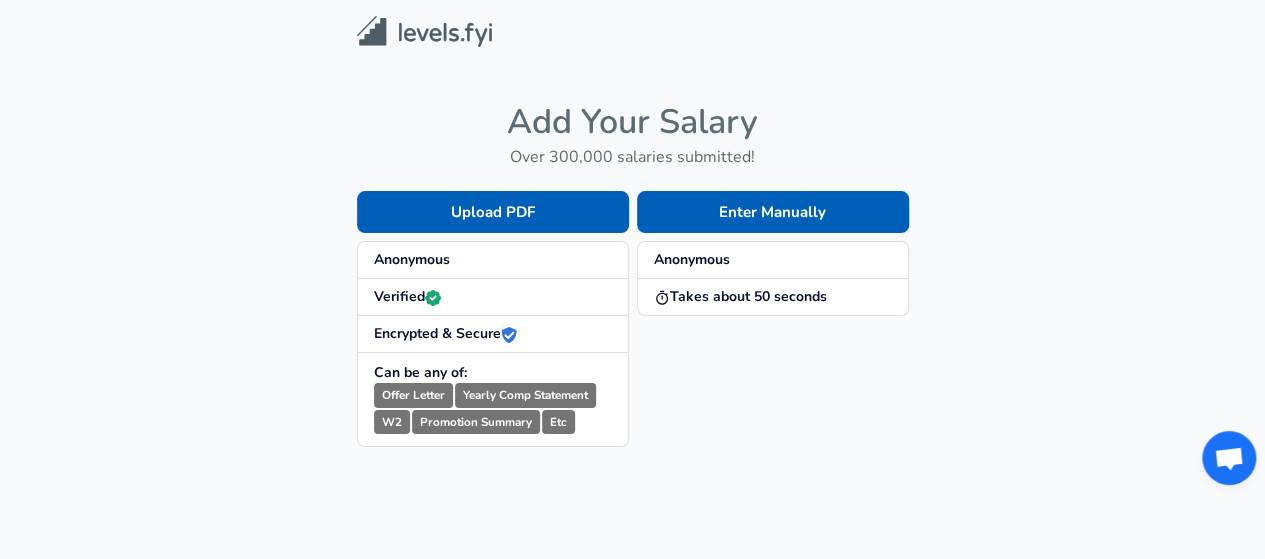 click on "Anonymous" at bounding box center (493, 260) 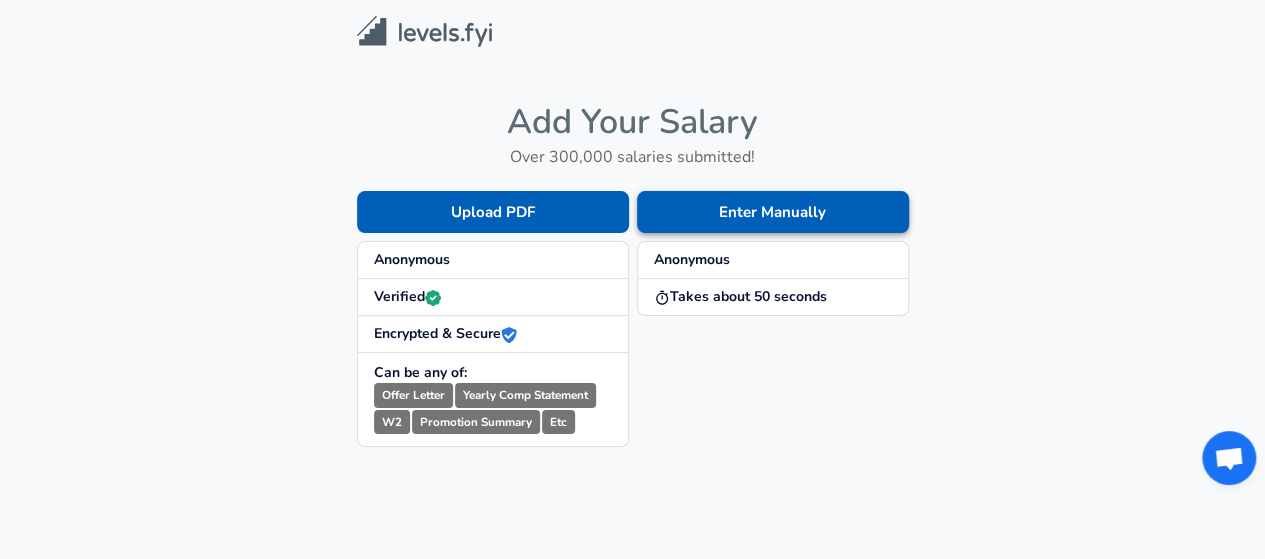click on "Enter Manually" at bounding box center (773, 212) 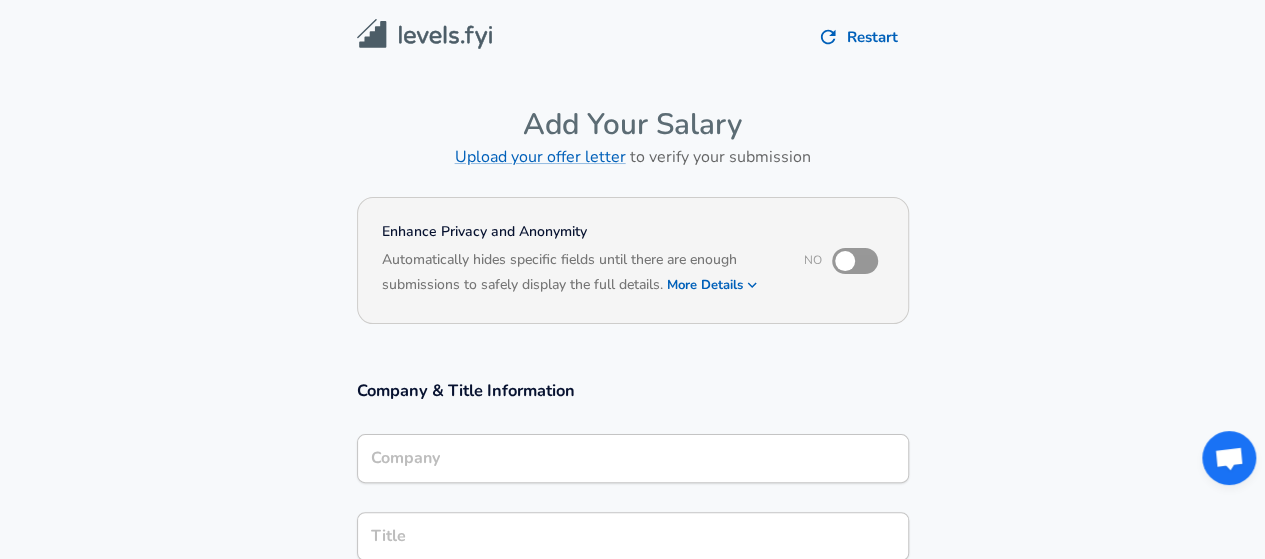 click at bounding box center (845, 261) 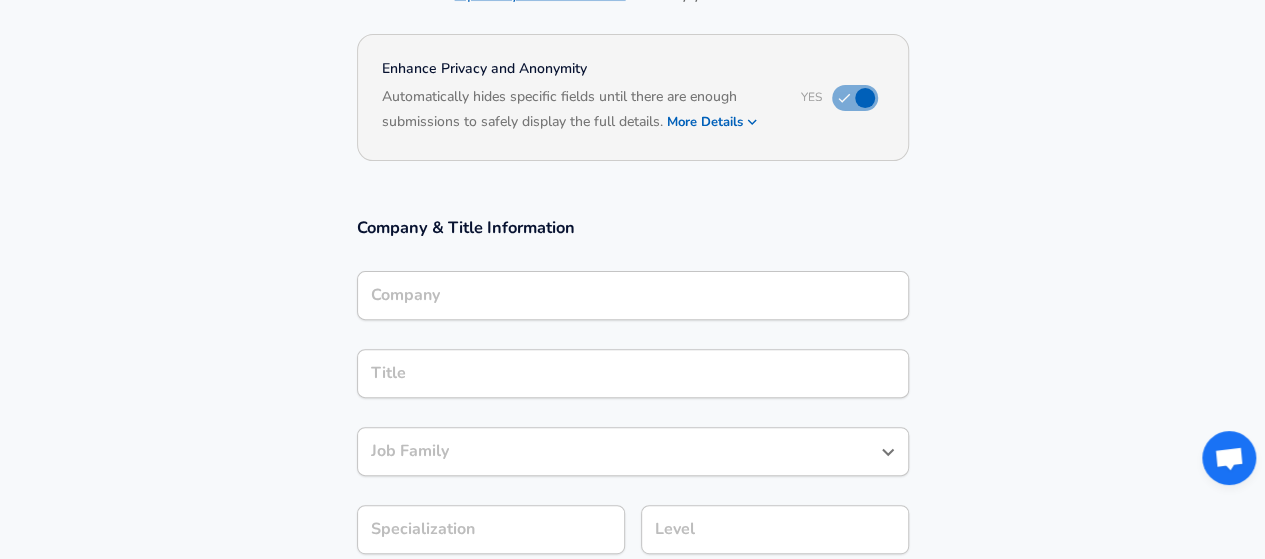 scroll, scrollTop: 200, scrollLeft: 0, axis: vertical 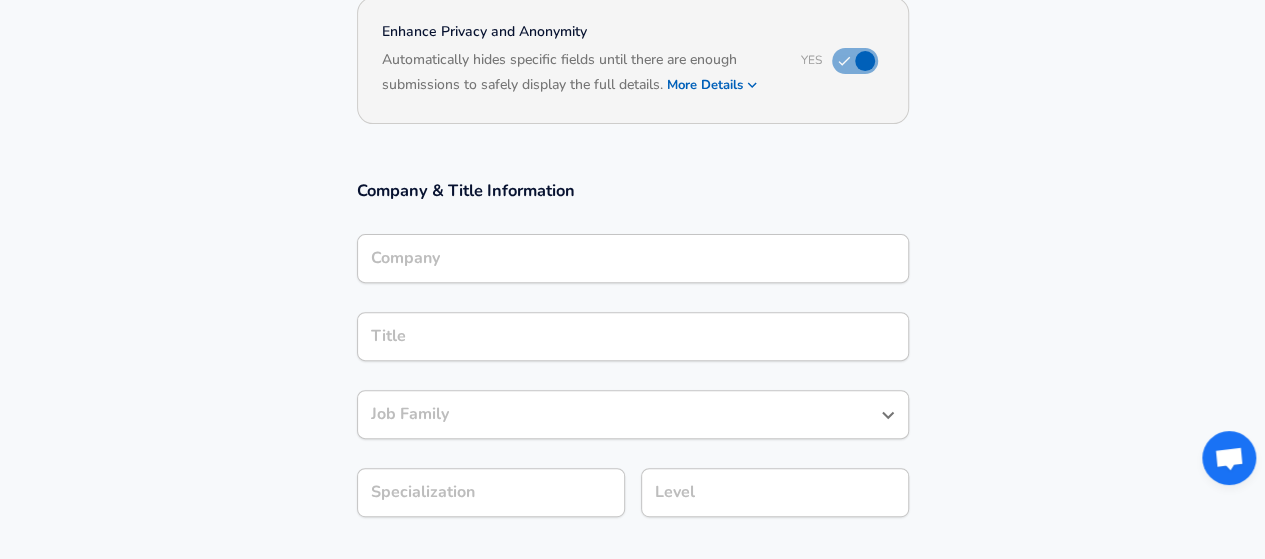 click on "Company" at bounding box center (633, 258) 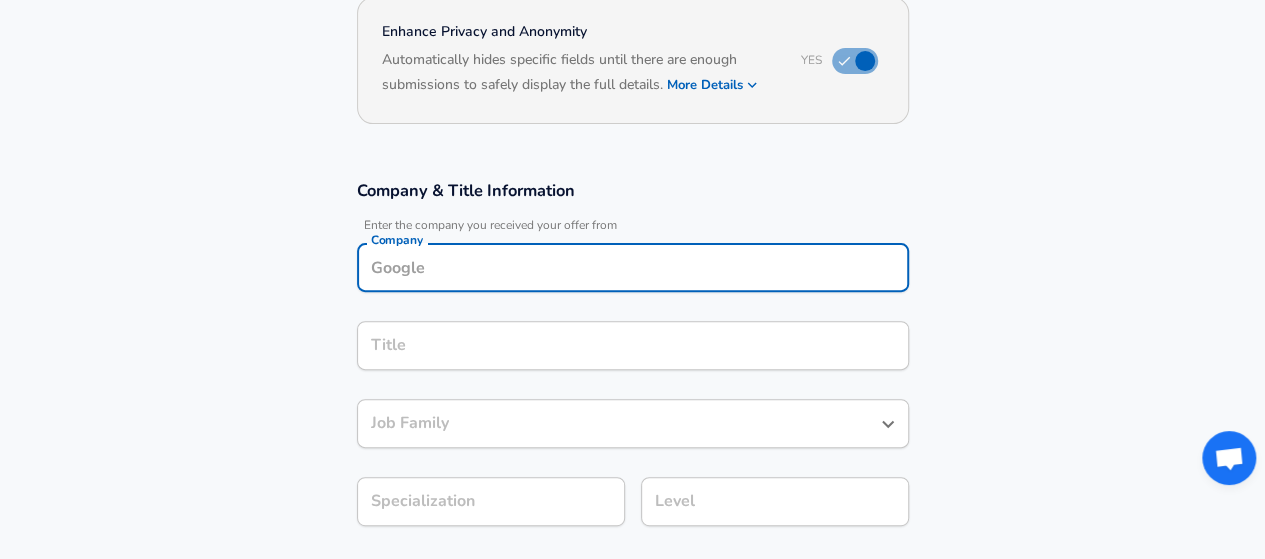 scroll, scrollTop: 220, scrollLeft: 0, axis: vertical 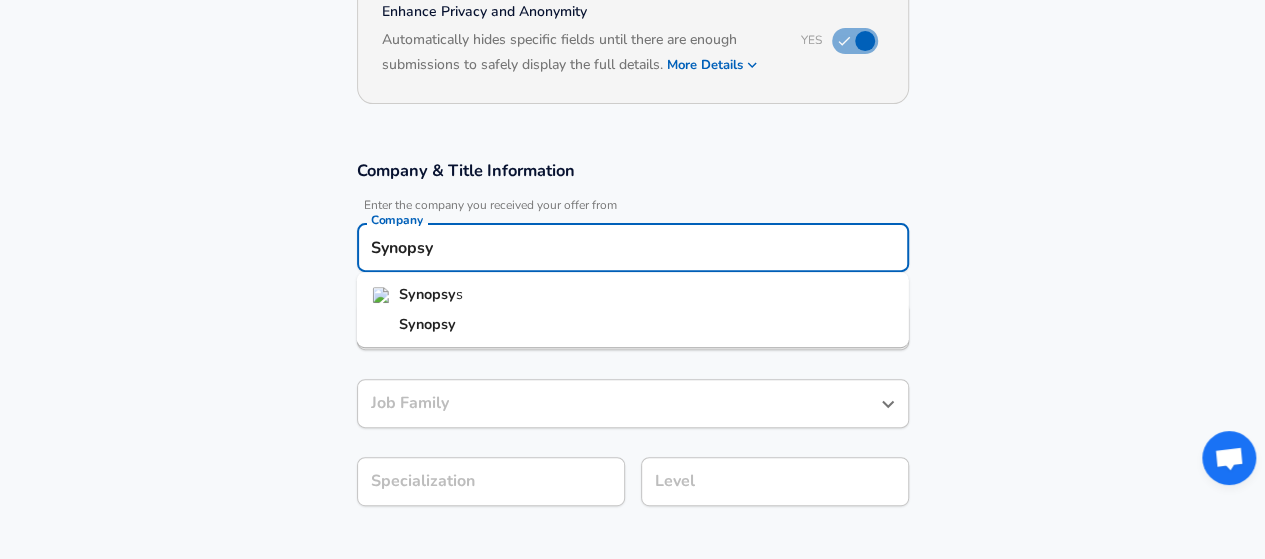 click on "Synopsy" at bounding box center (427, 294) 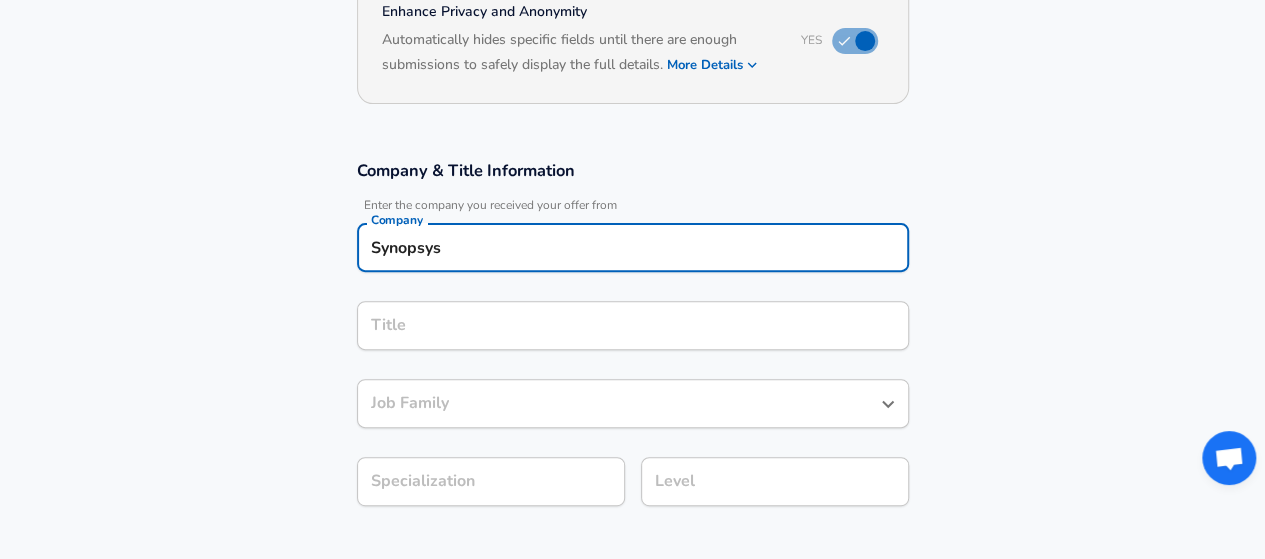 type on "Synopsys" 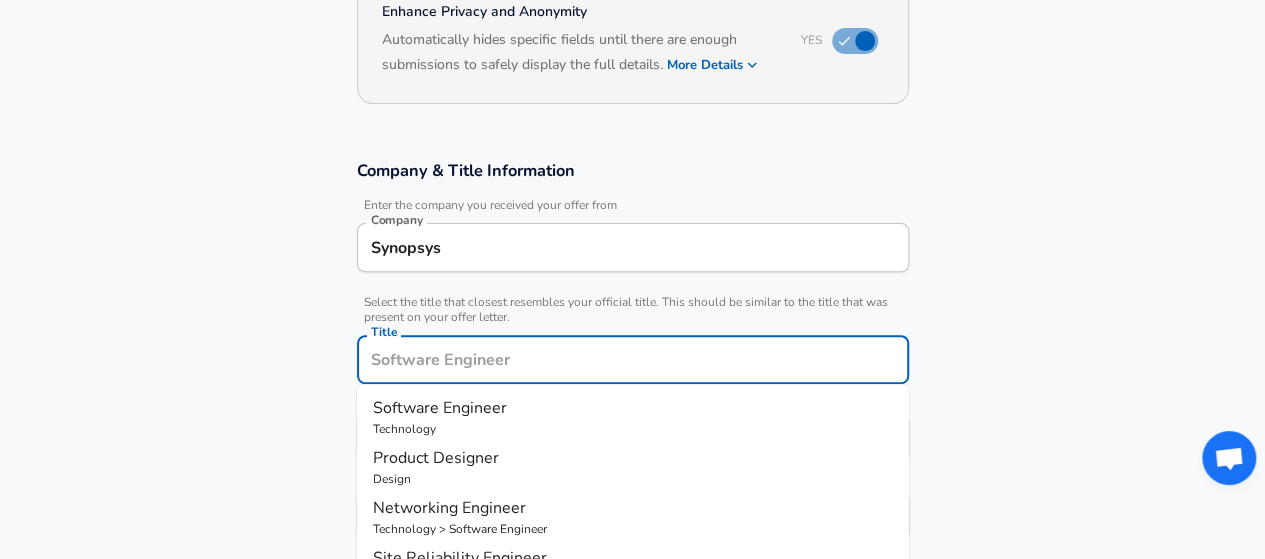 scroll, scrollTop: 260, scrollLeft: 0, axis: vertical 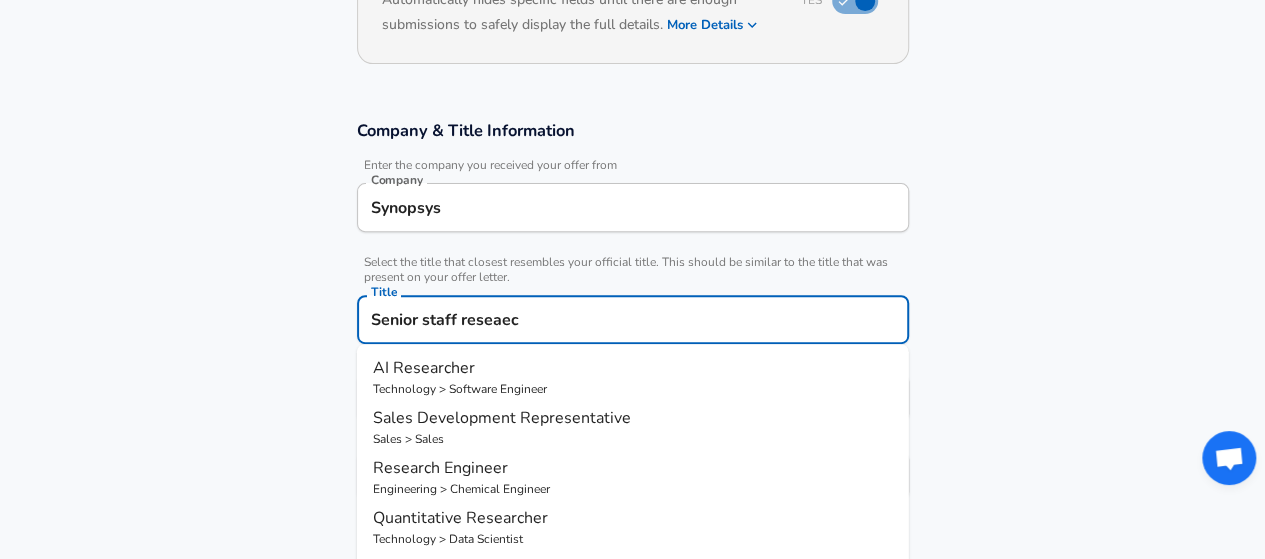 click on "Technology > Software Engineer" at bounding box center [633, 389] 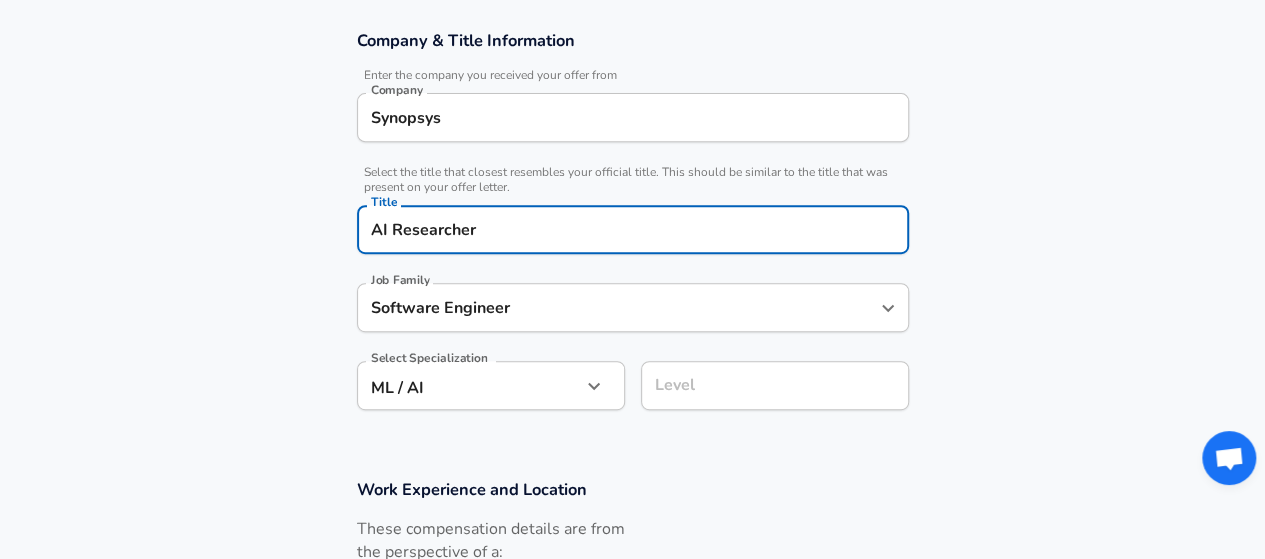 scroll, scrollTop: 460, scrollLeft: 0, axis: vertical 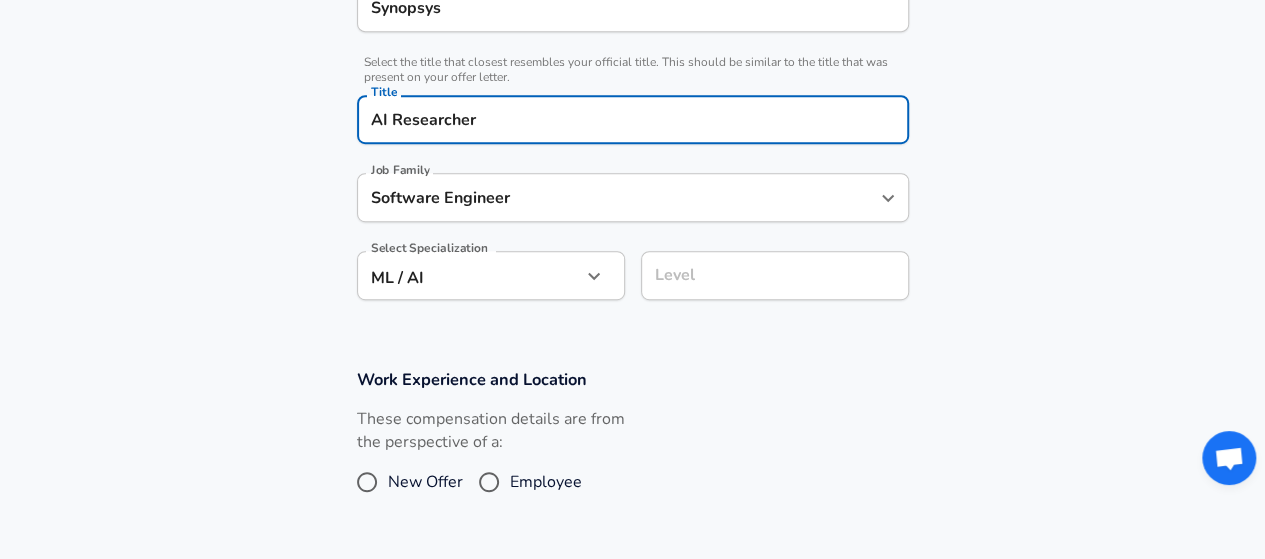 type on "AI Researcher" 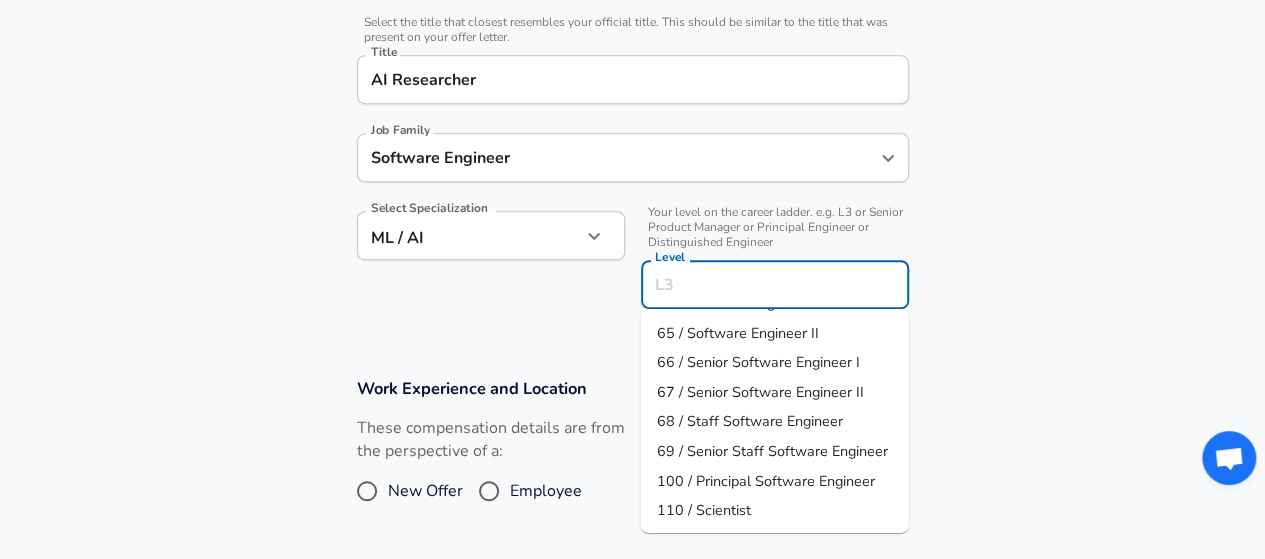 scroll, scrollTop: 50, scrollLeft: 0, axis: vertical 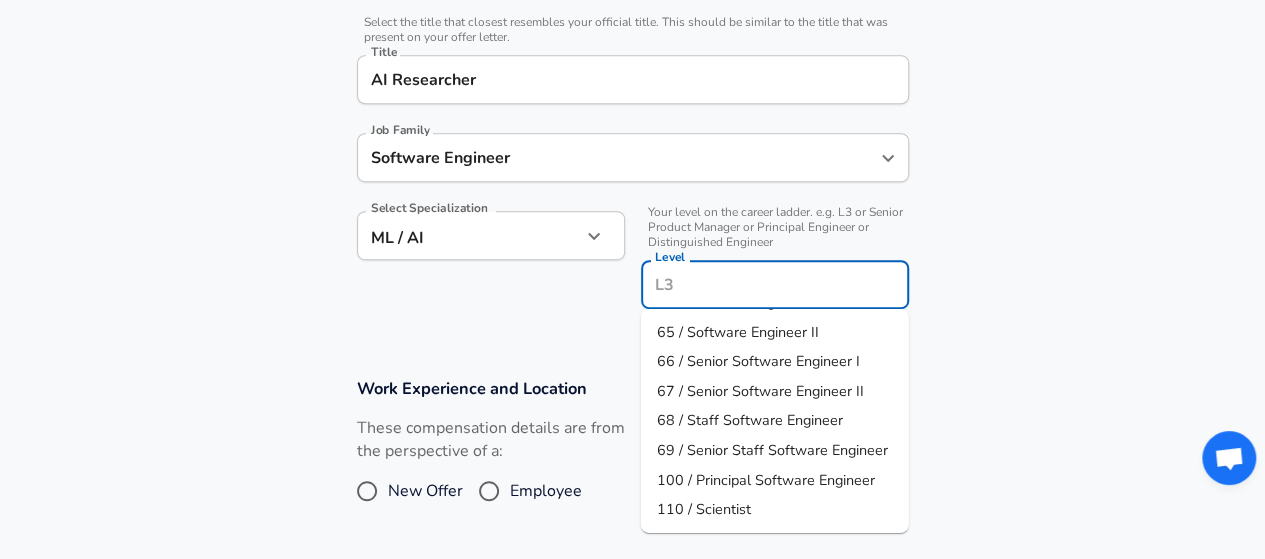 click on "69 / Senior Staff Software Engineer" at bounding box center [772, 451] 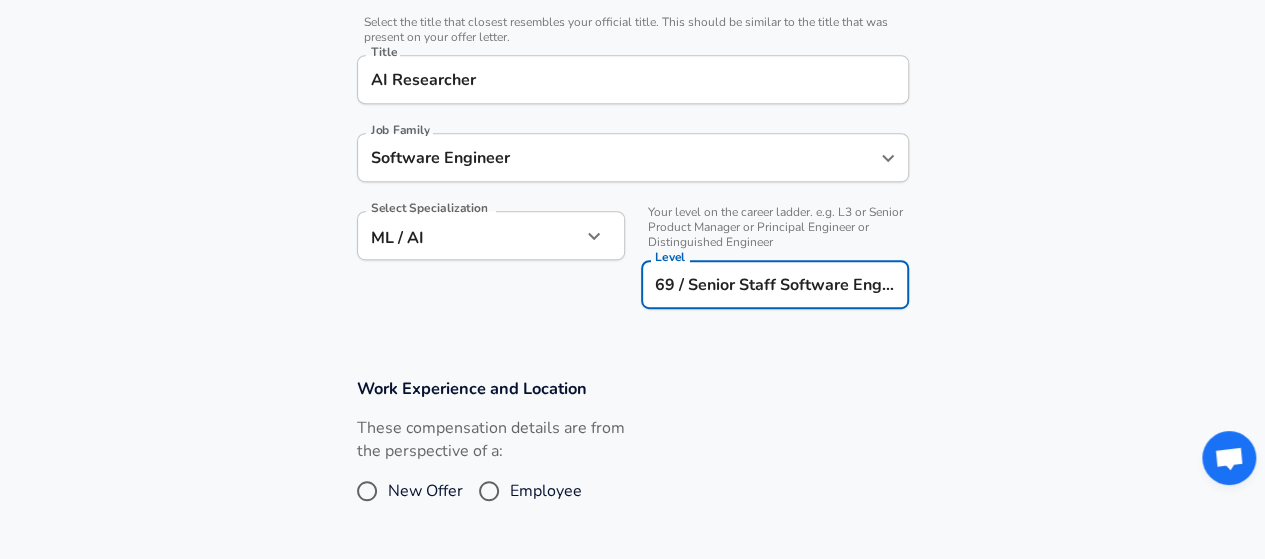 click on "Employee" at bounding box center [489, 491] 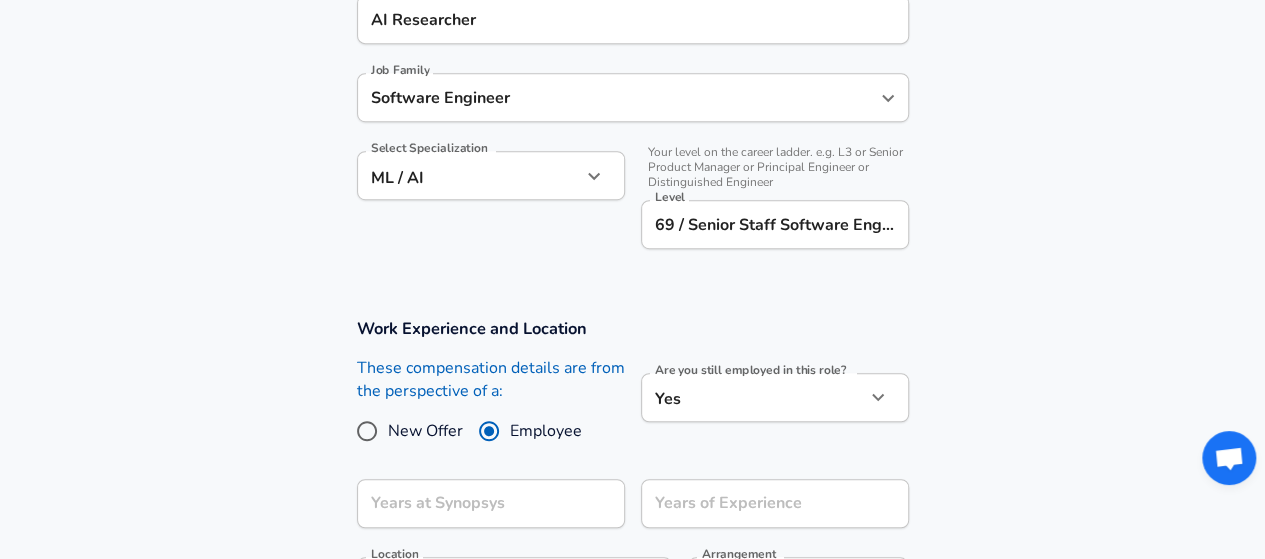 scroll, scrollTop: 600, scrollLeft: 0, axis: vertical 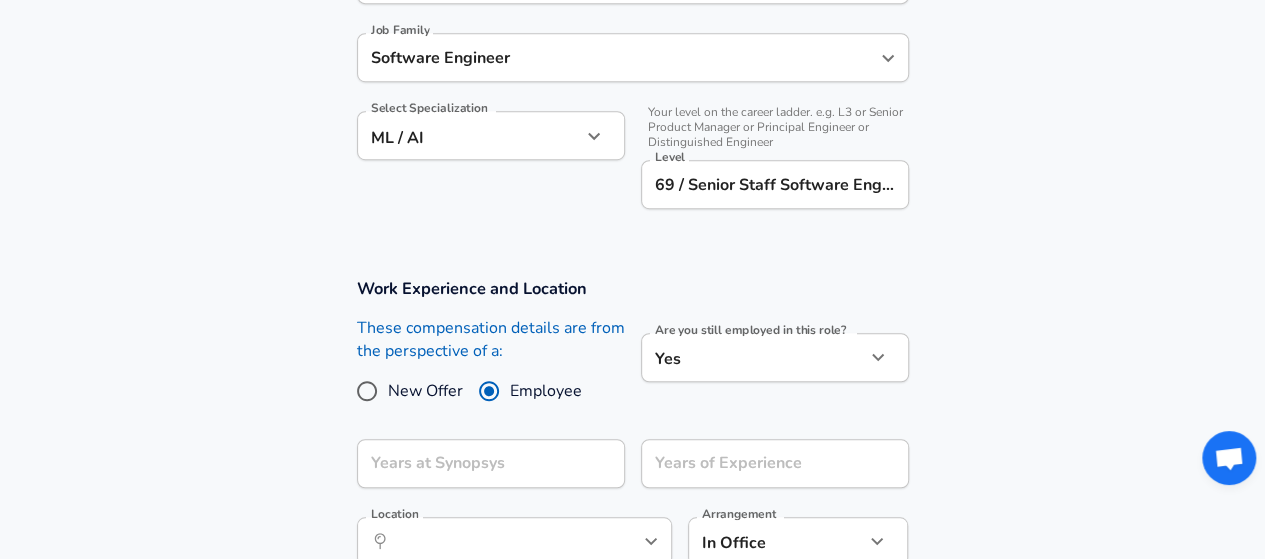click on "We value your privacy We use cookies to enhance your browsing experience, serve personalized ads or content, and analyze our traffic. By clicking "Accept All", you consent to our use of cookies. Customize    Accept All   Customize Consent Preferences   We use cookies to help you navigate efficiently and perform certain functions. You will find detailed information about all cookies under each consent category below. The cookies that are categorized as "Necessary" are stored on your browser as they are essential for enabling the basic functionalities of the site. ...  Show more Necessary Always Active Necessary cookies are required to enable the basic features of this site, such as providing secure log-in or adjusting your consent preferences. These cookies do not store any personally identifiable data. Cookie _GRECAPTCHA Duration 5 months 27 days Description Google Recaptcha service sets this cookie to identify bots to protect the website against malicious spam attacks. Cookie __stripe_mid Duration 1 year MR" at bounding box center (632, -321) 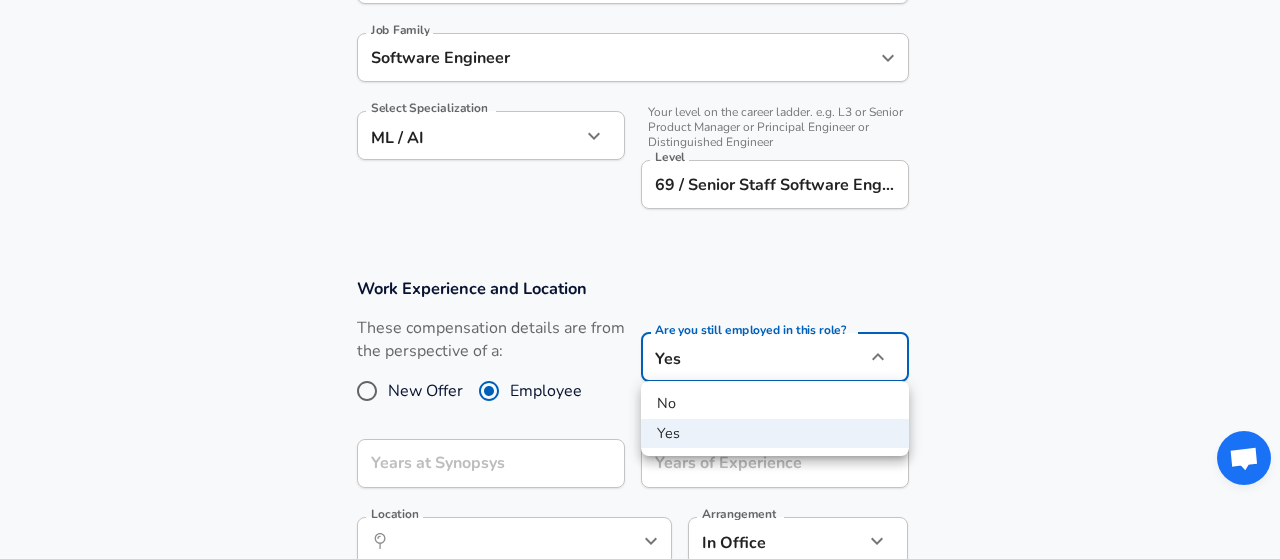 click on "No" at bounding box center (775, 404) 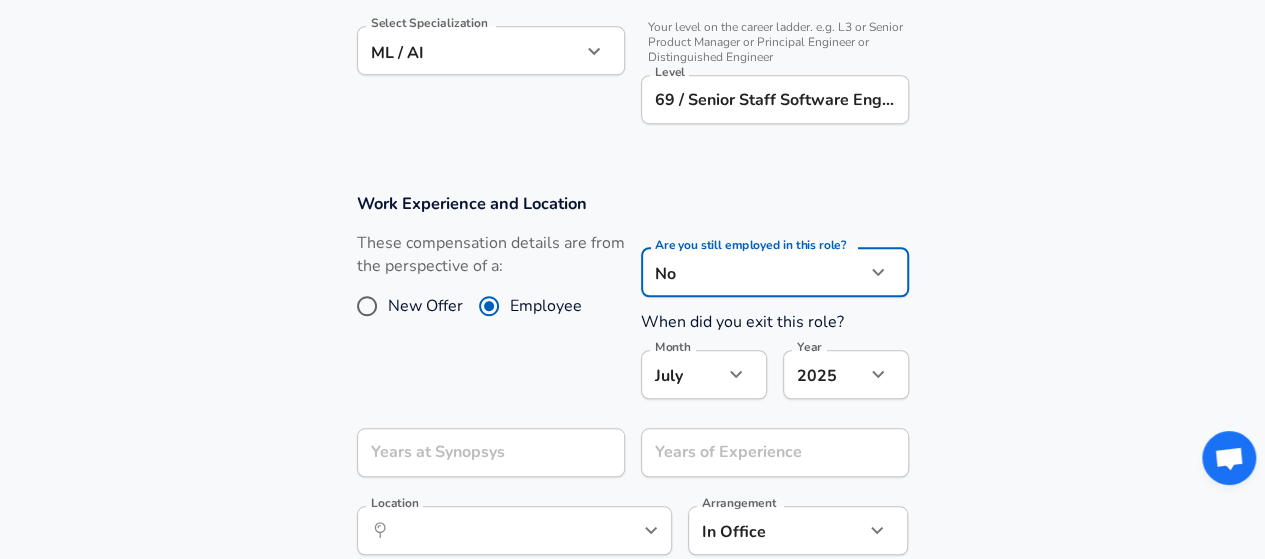 scroll, scrollTop: 800, scrollLeft: 0, axis: vertical 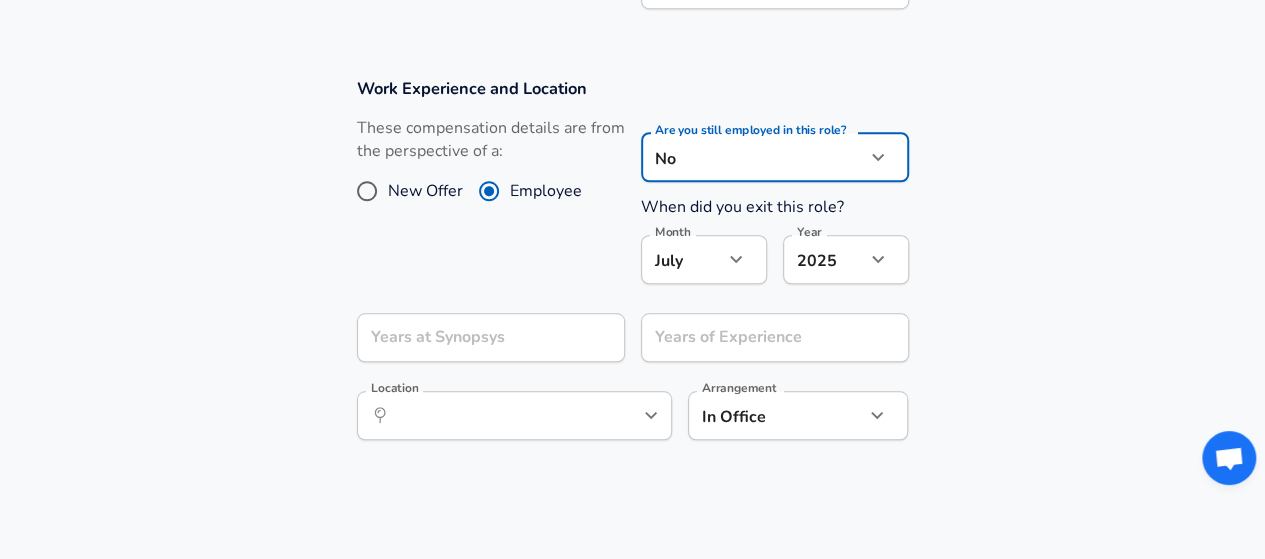 click at bounding box center [736, 259] 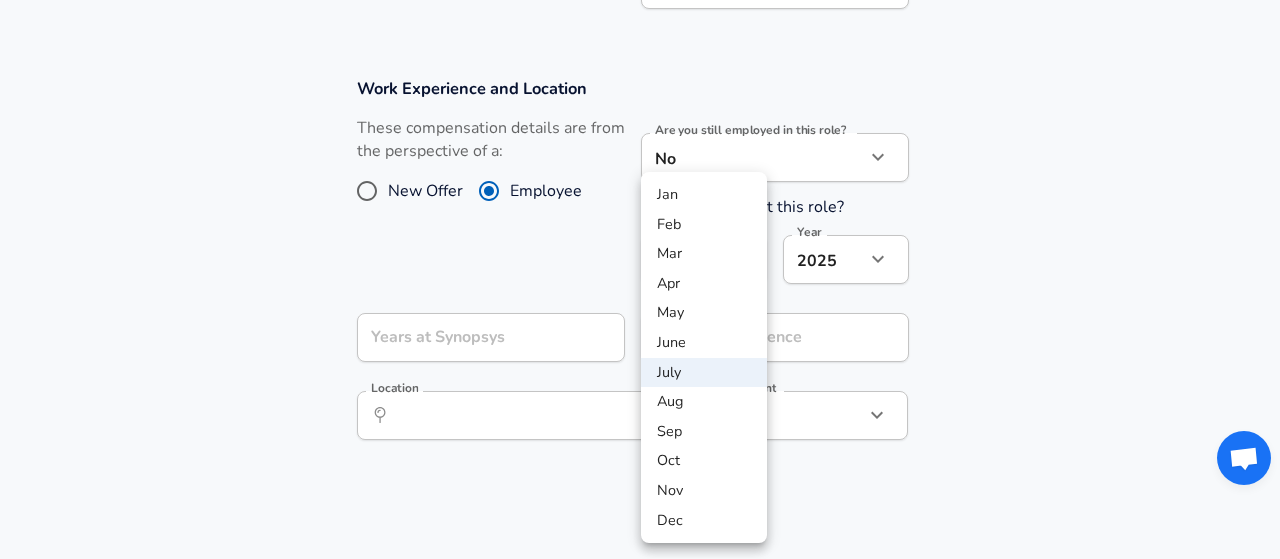click on "Dec" at bounding box center (704, 521) 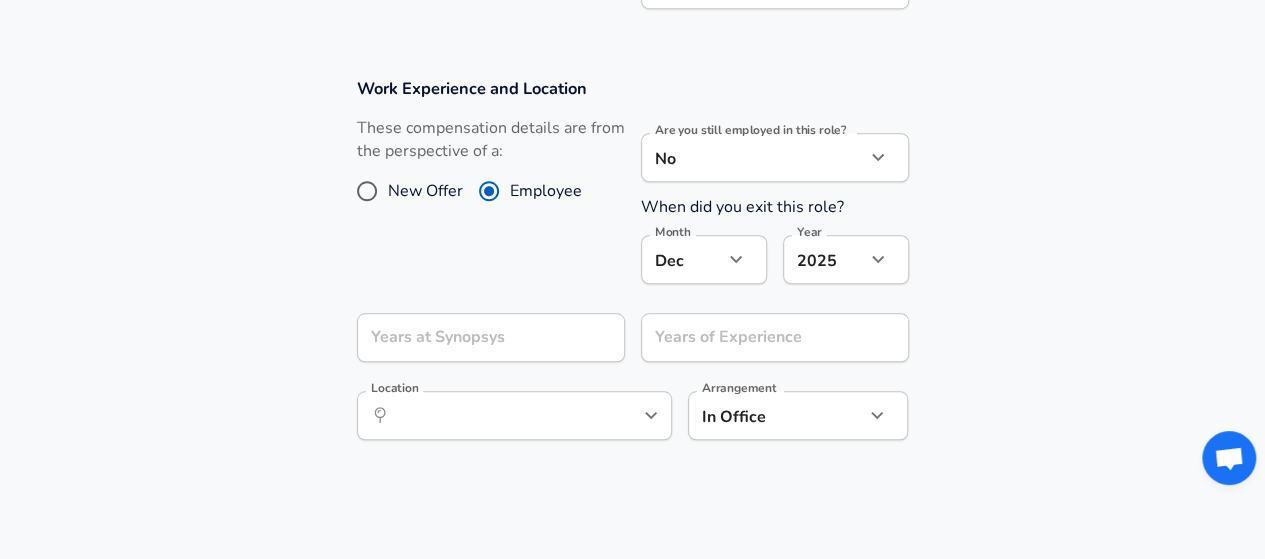 click on "We value your privacy We use cookies to enhance your browsing experience, serve personalized ads or content, and analyze our traffic. By clicking "Accept All", you consent to our use of cookies. Customize    Accept All   Customize Consent Preferences   We use cookies to help you navigate efficiently and perform certain functions. You will find detailed information about all cookies under each consent category below. The cookies that are categorized as "Necessary" are stored on your browser as they are essential for enabling the basic functionalities of the site. ...  Show more Necessary Always Active Necessary cookies are required to enable the basic features of this site, such as providing secure log-in or adjusting your consent preferences. These cookies do not store any personally identifiable data. Cookie _GRECAPTCHA Duration 5 months 27 days Description Google Recaptcha service sets this cookie to identify bots to protect the website against malicious spam attacks. Cookie __stripe_mid Duration 1 year MR" at bounding box center (632, -521) 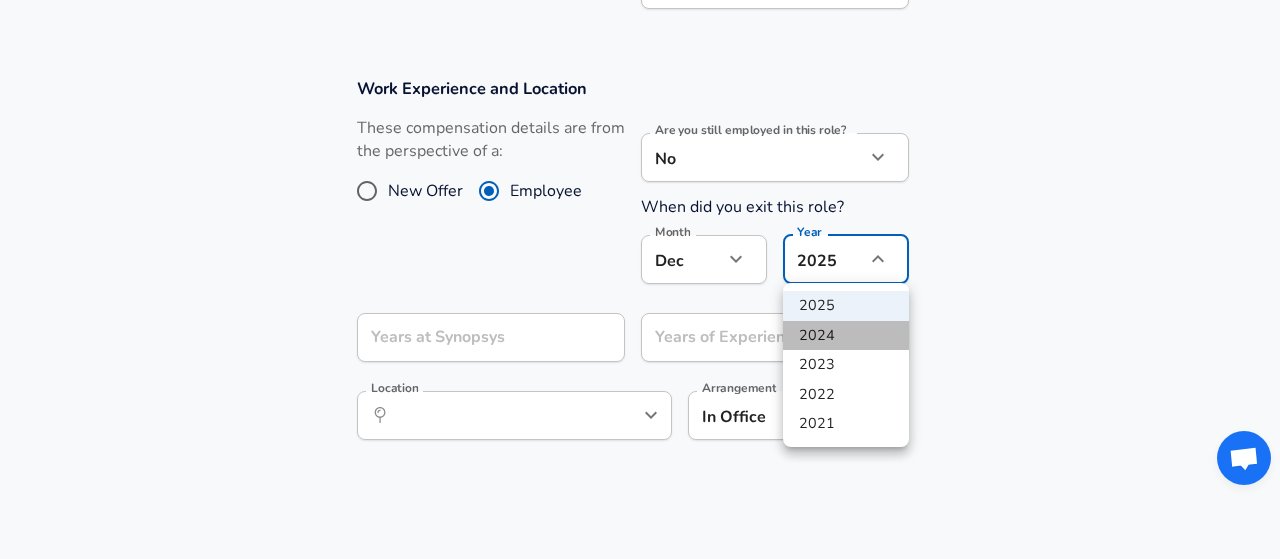 click on "2024" at bounding box center (846, 336) 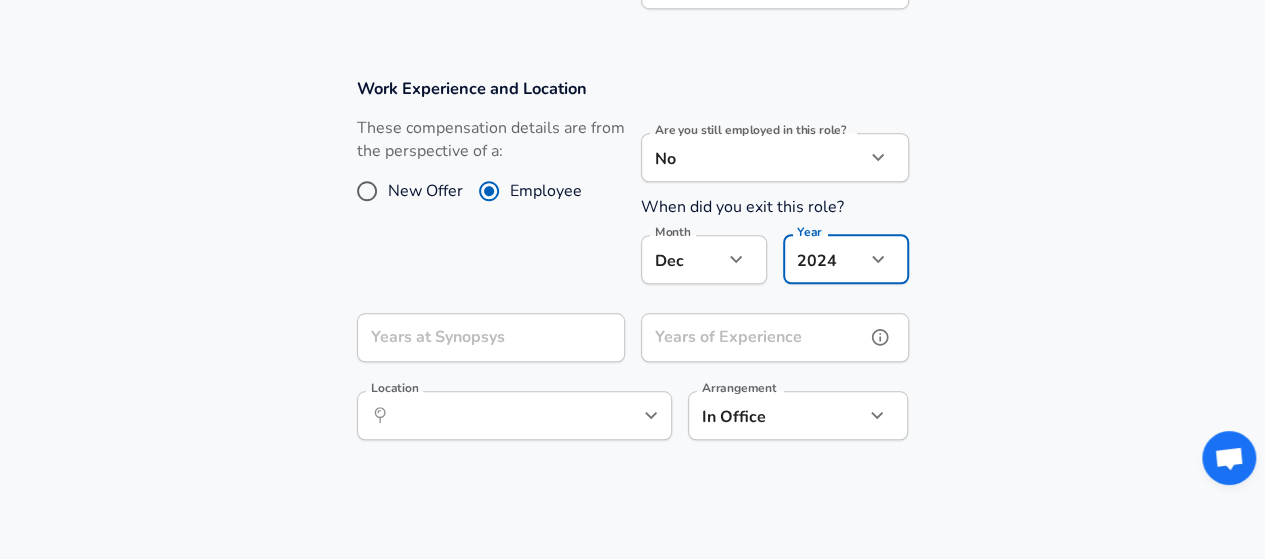 click on "Years of Experience" at bounding box center (753, 337) 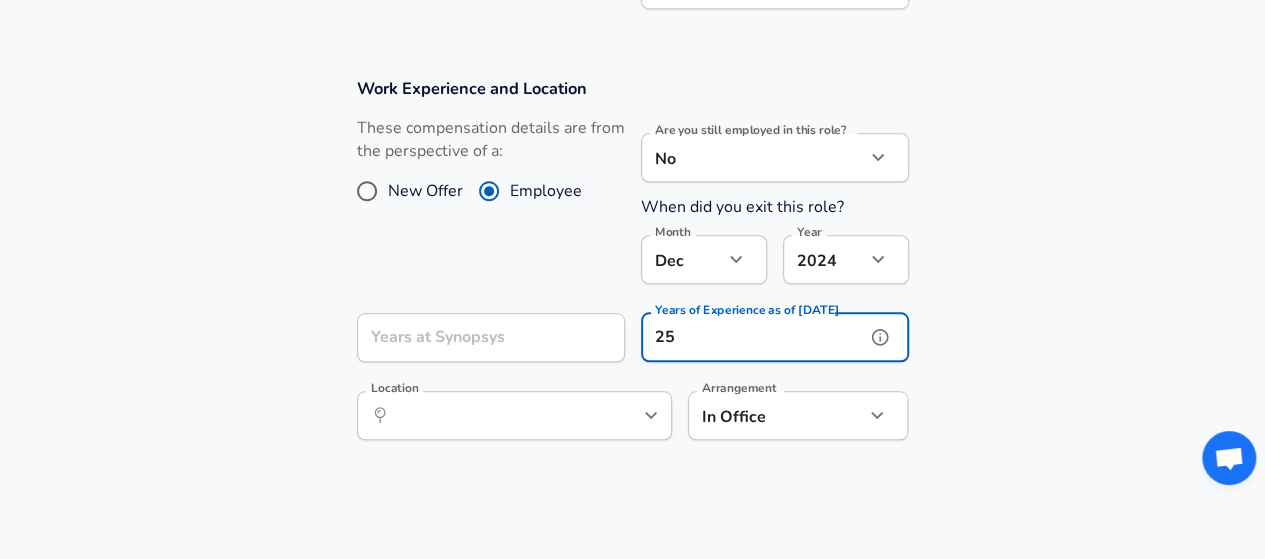 type on "25" 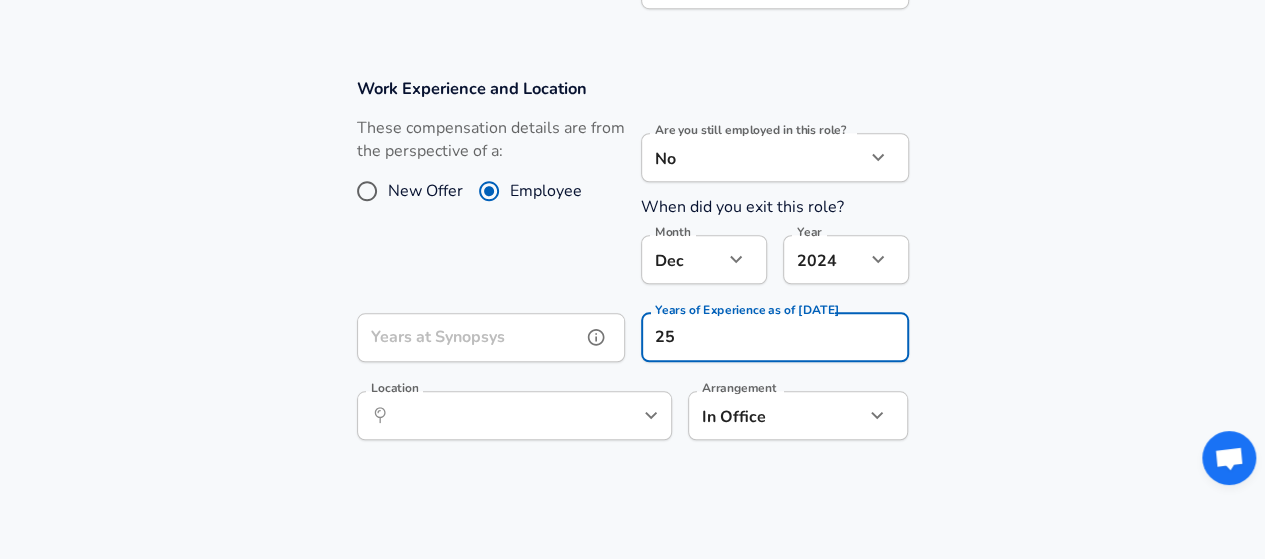 click on "Years at Synopsys" at bounding box center [469, 337] 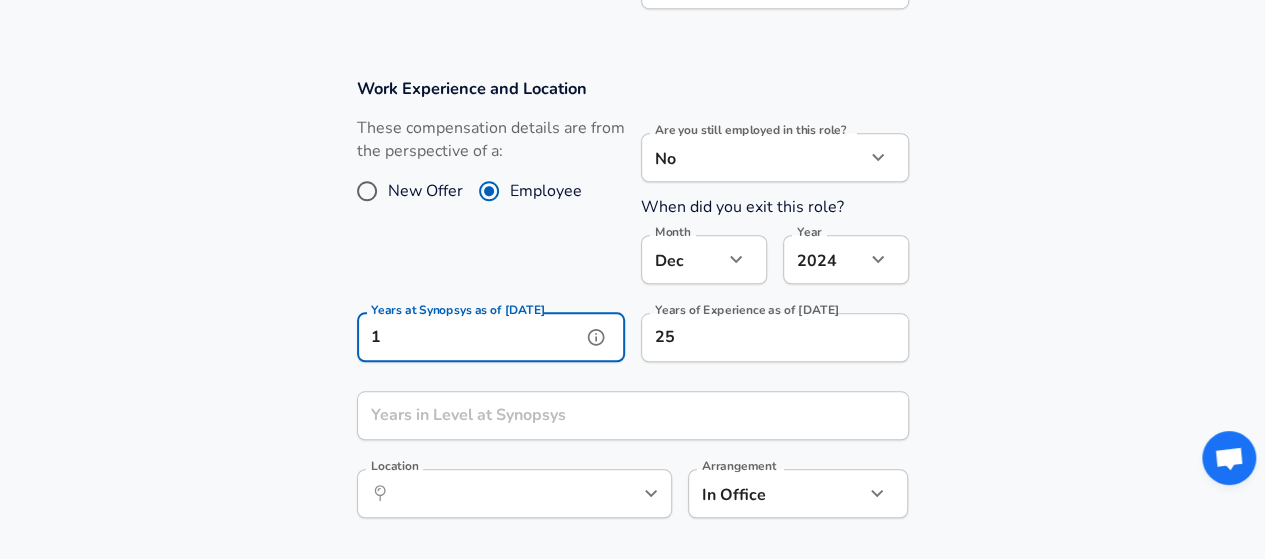 type on "1" 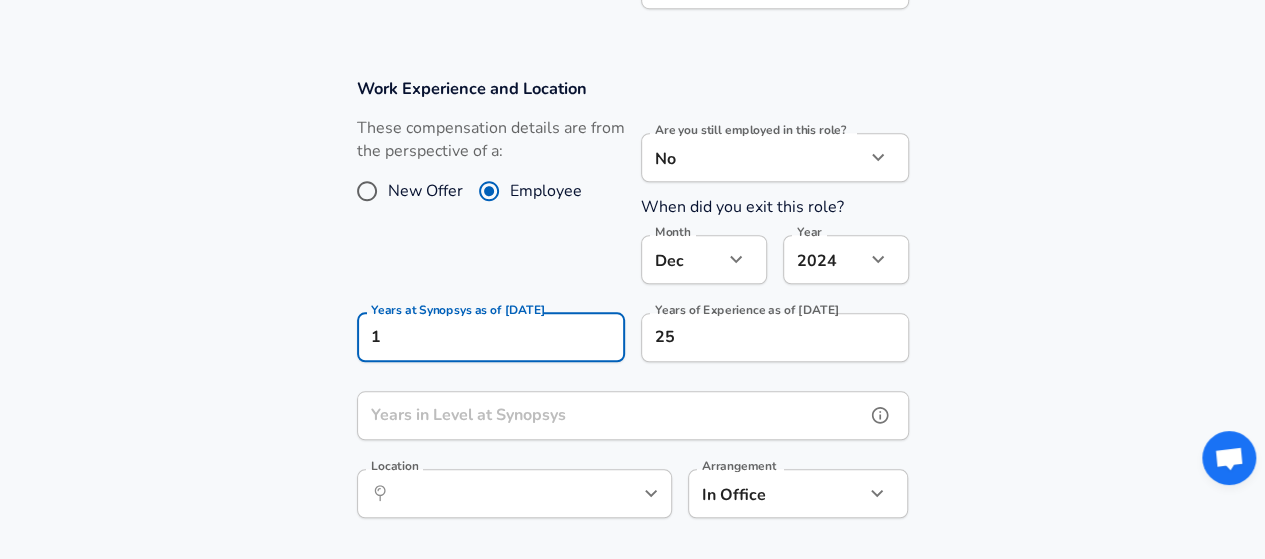 click on "Years in Level at Synopsys" at bounding box center [611, 415] 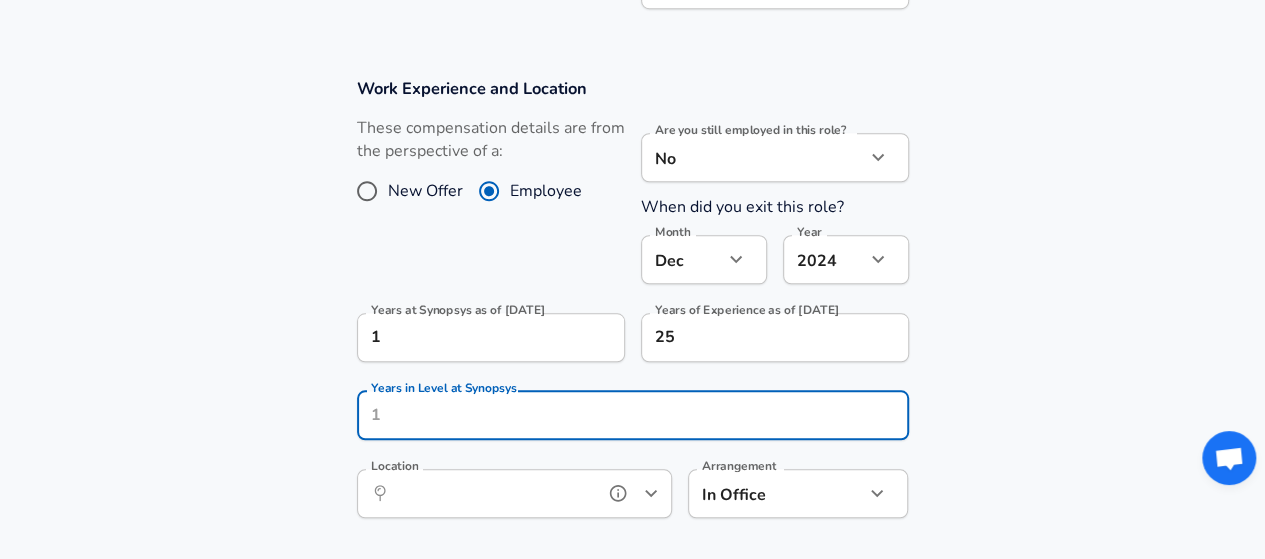 click on "Location" at bounding box center (492, 493) 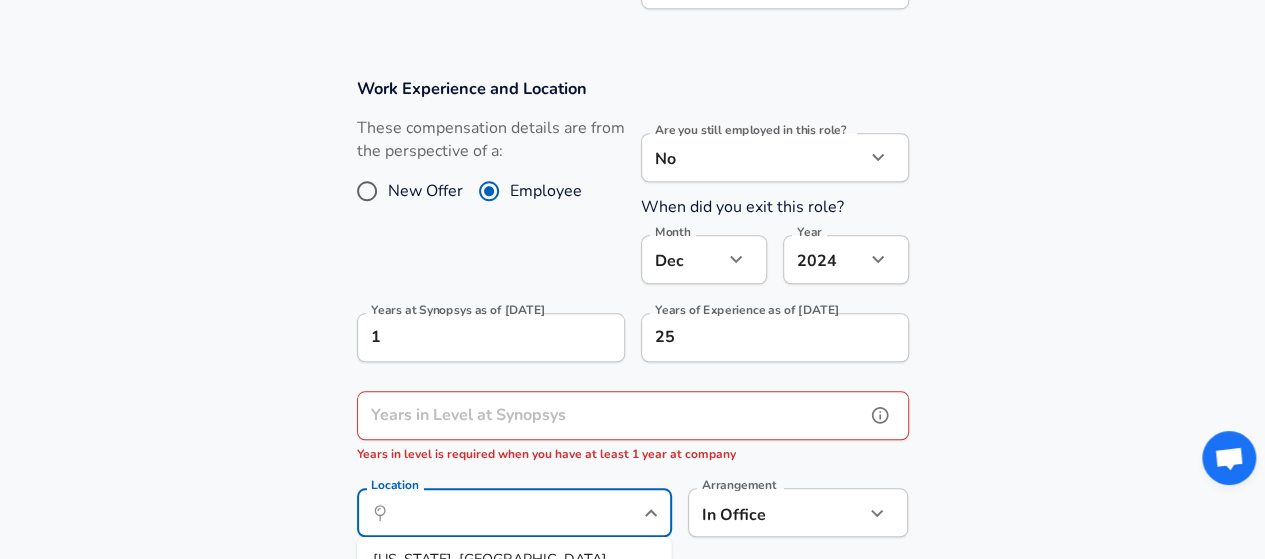 click on "Years in Level at Synopsys" at bounding box center [611, 415] 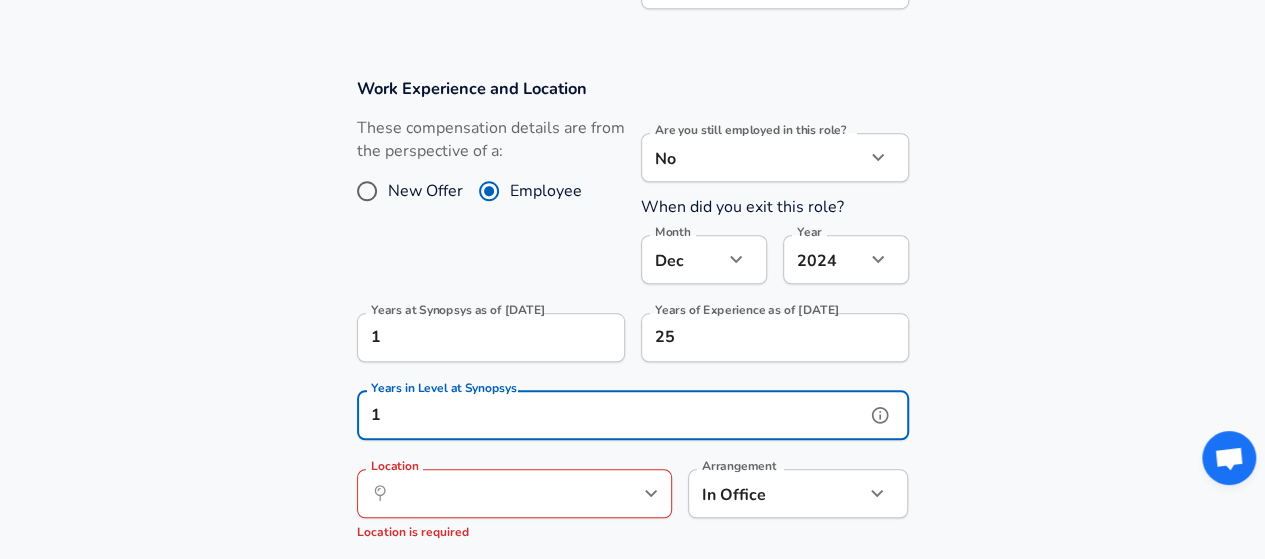 type on "1" 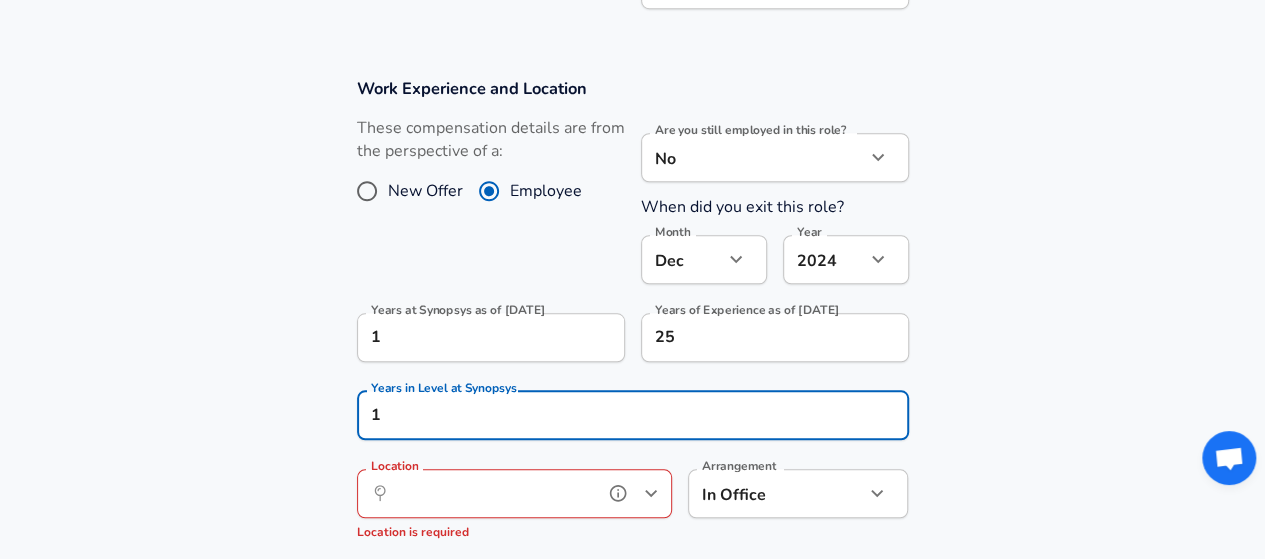click on "Location" at bounding box center [492, 493] 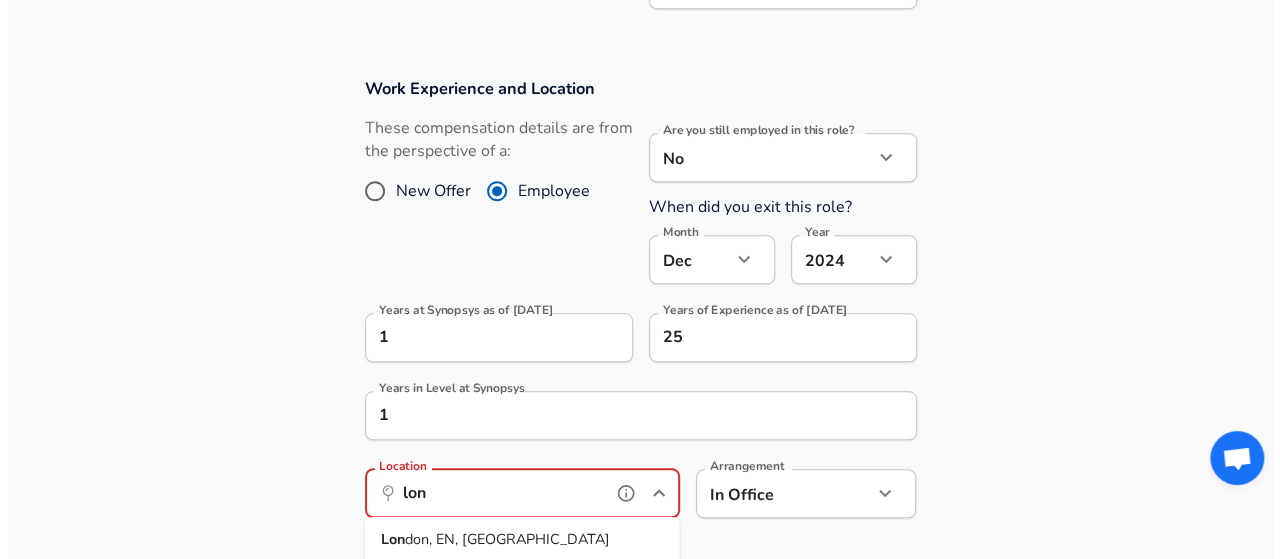 scroll, scrollTop: 0, scrollLeft: 0, axis: both 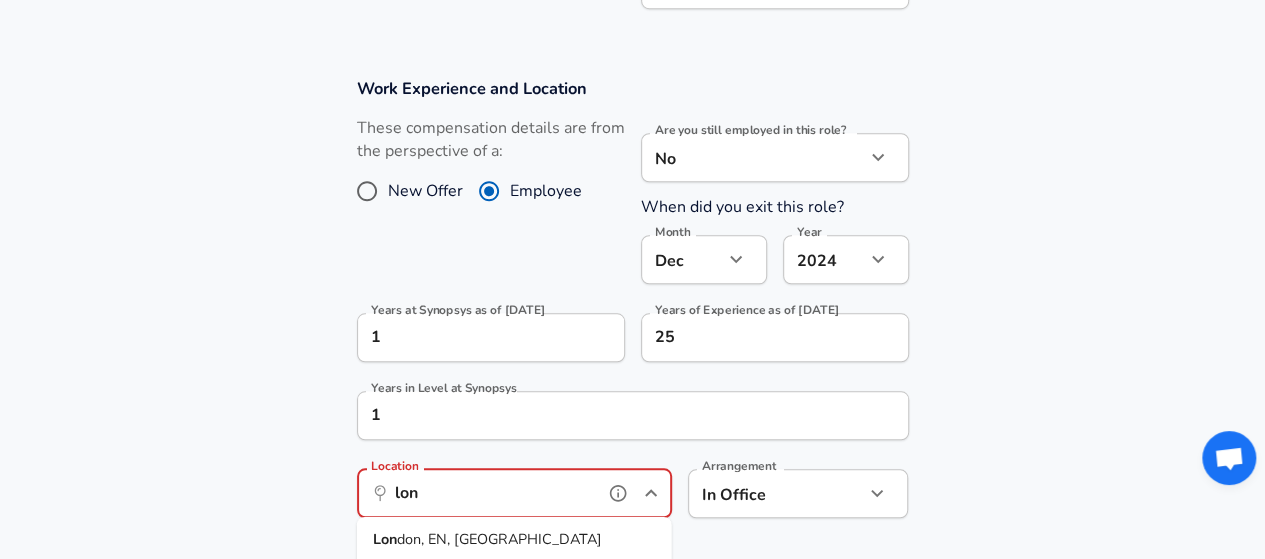 click on "don, EN, [GEOGRAPHIC_DATA]" at bounding box center [499, 539] 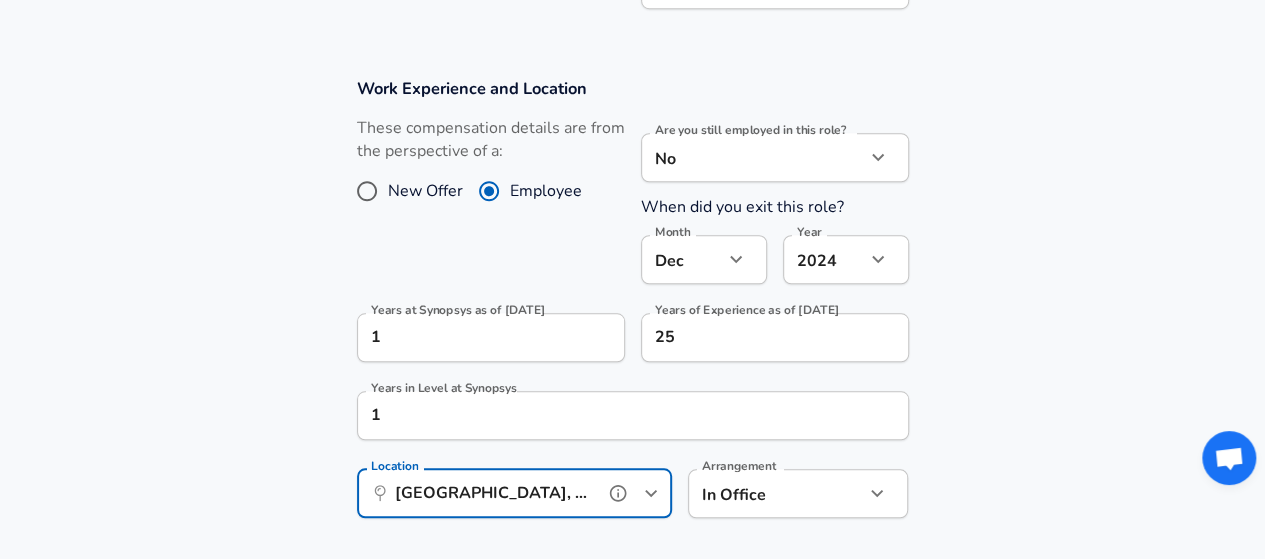 type on "[GEOGRAPHIC_DATA], EN, [GEOGRAPHIC_DATA]" 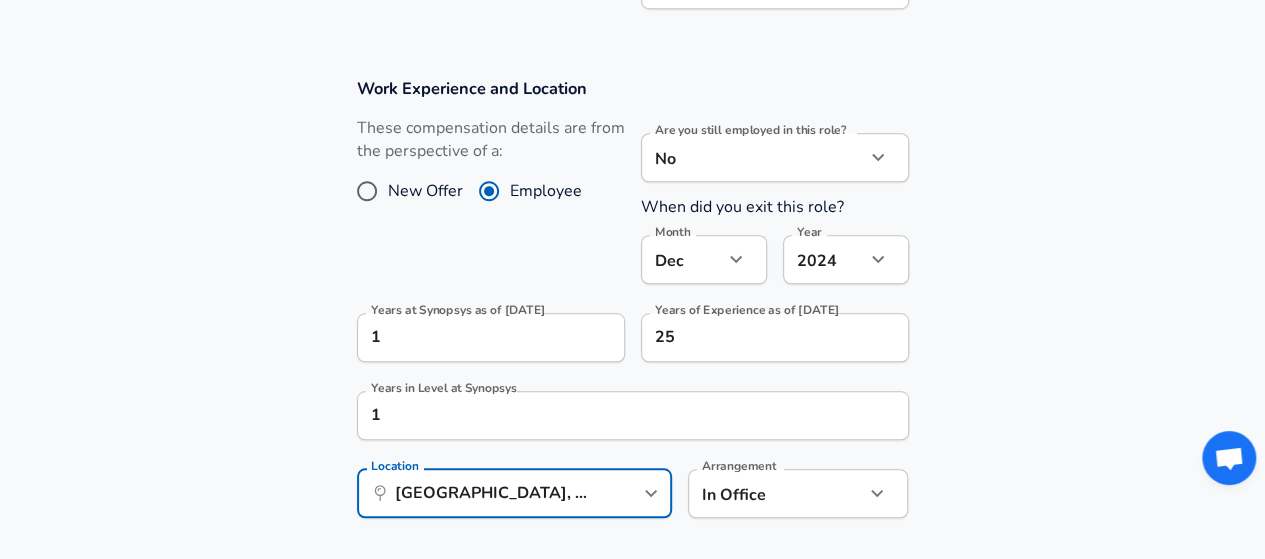 click on "We value your privacy We use cookies to enhance your browsing experience, serve personalized ads or content, and analyze our traffic. By clicking "Accept All", you consent to our use of cookies. Customize    Accept All   Customize Consent Preferences   We use cookies to help you navigate efficiently and perform certain functions. You will find detailed information about all cookies under each consent category below. The cookies that are categorized as "Necessary" are stored on your browser as they are essential for enabling the basic functionalities of the site. ...  Show more Necessary Always Active Necessary cookies are required to enable the basic features of this site, such as providing secure log-in or adjusting your consent preferences. These cookies do not store any personally identifiable data. Cookie _GRECAPTCHA Duration 5 months 27 days Description Google Recaptcha service sets this cookie to identify bots to protect the website against malicious spam attacks. Cookie __stripe_mid Duration 1 year MR" at bounding box center (632, -521) 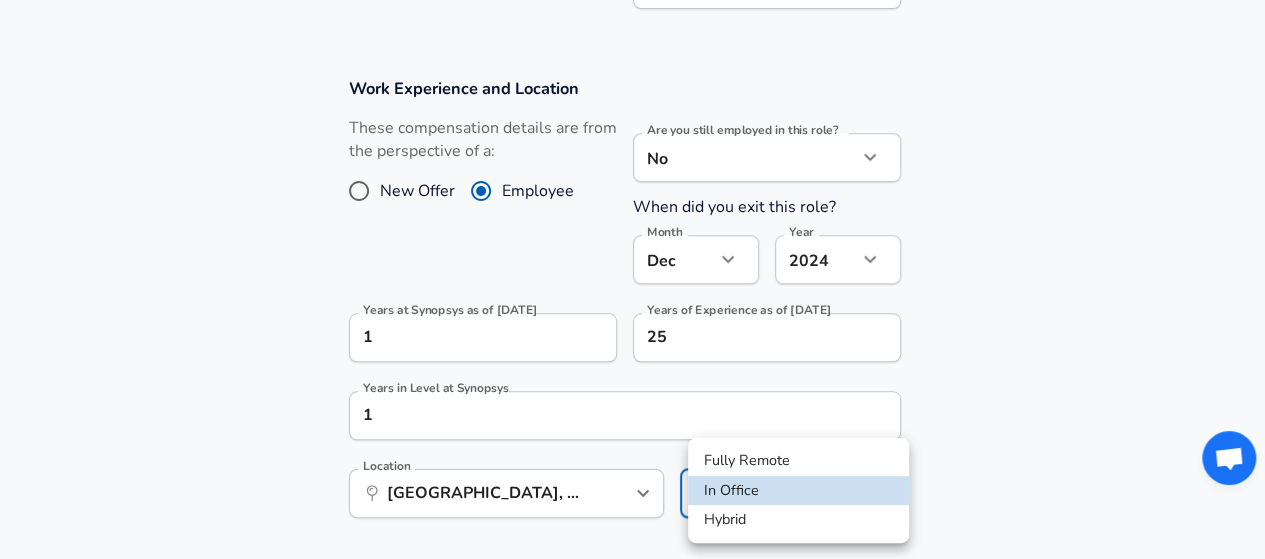 scroll, scrollTop: 0, scrollLeft: 0, axis: both 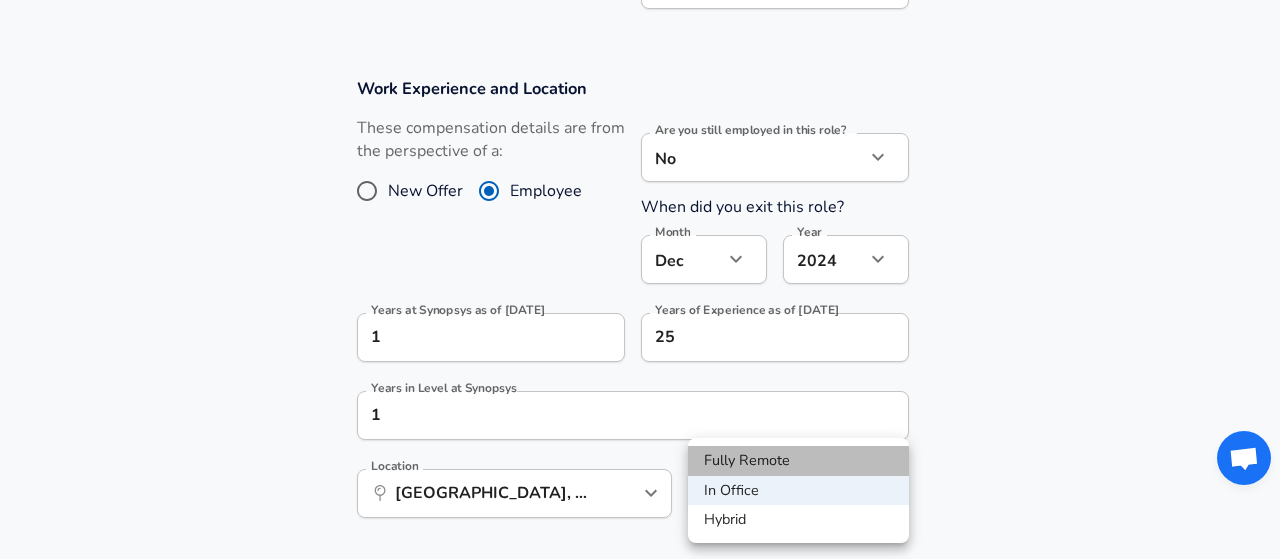 click on "Fully Remote" at bounding box center [798, 461] 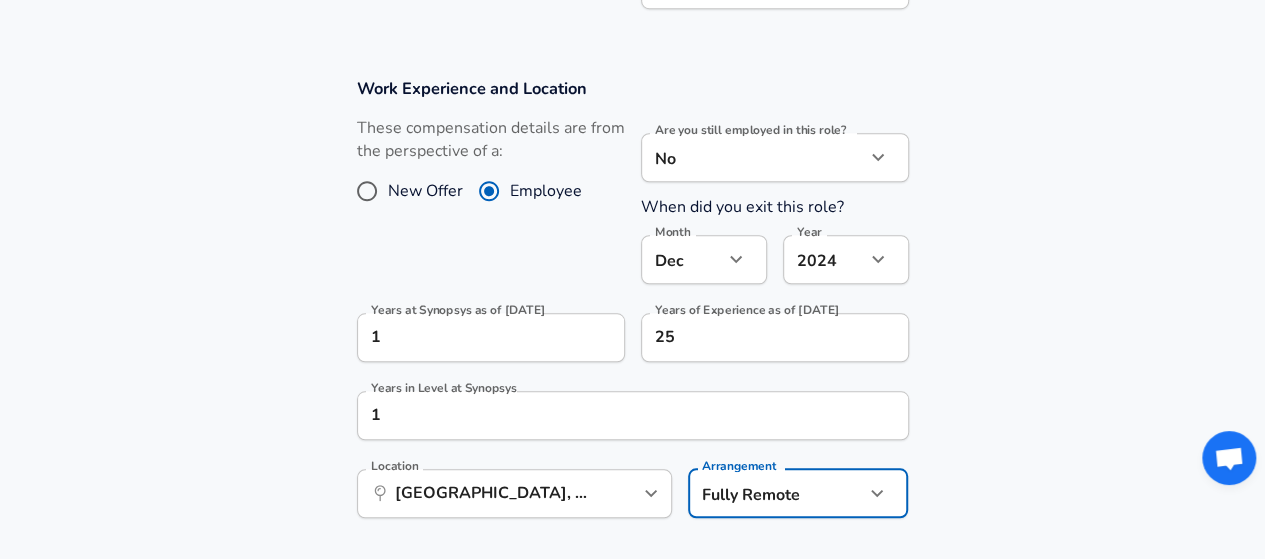 click on "Work Experience and Location These compensation details are from the perspective of a: New Offer Employee Are you still employed in this role? No no Are you still employed in this role? When did you exit this role? Month [DATE] Month Year [DATE] 2024 Year Years at Synopsys as of [DATE] 1 Years at Synopsys as of [DATE] Years of Experience as of [DATE] 25 Years of Experience as of [DATE] Years in Level at Synopsys 1 Years in Level at Synopsys Location ​ [GEOGRAPHIC_DATA], EN, [GEOGRAPHIC_DATA] Location Arrangement Fully Remote remote Arrangement" at bounding box center [632, 308] 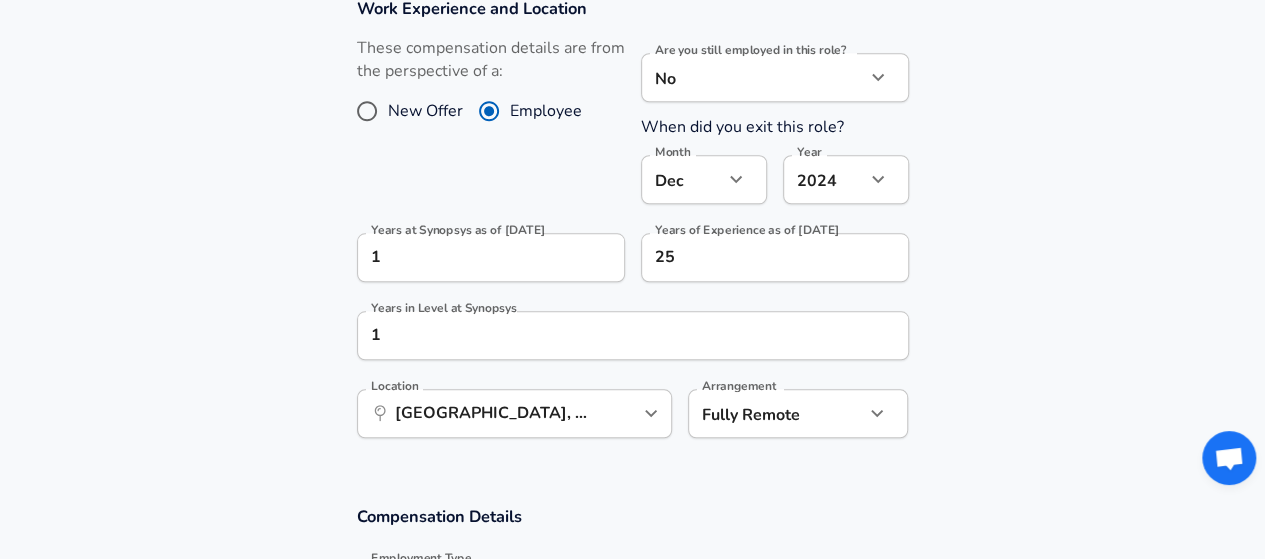 scroll, scrollTop: 1000, scrollLeft: 0, axis: vertical 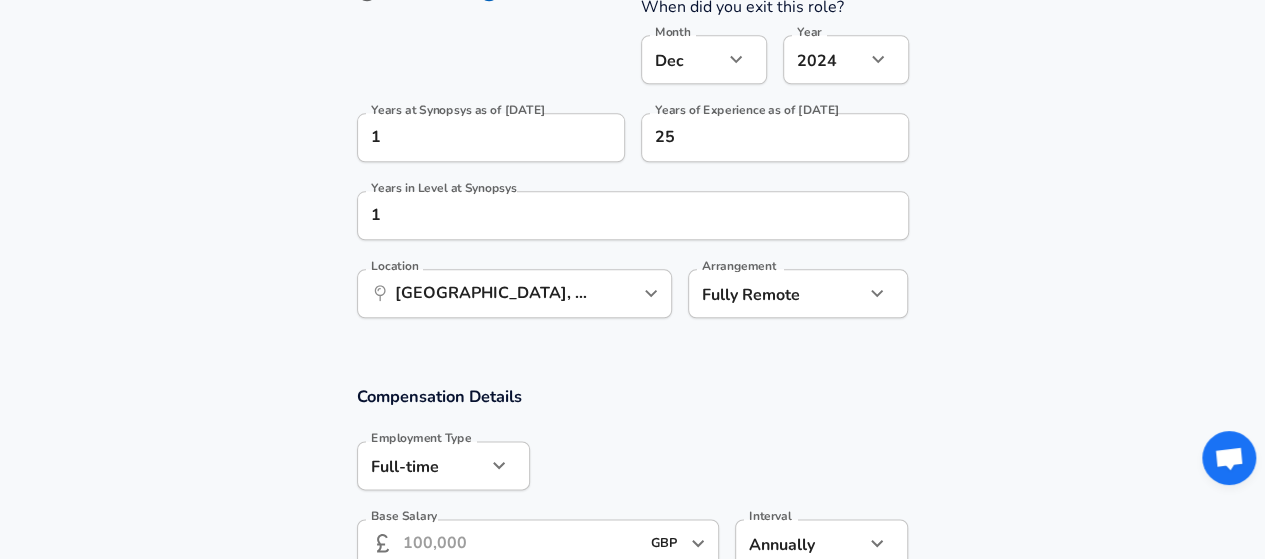 click on "We value your privacy We use cookies to enhance your browsing experience, serve personalized ads or content, and analyze our traffic. By clicking "Accept All", you consent to our use of cookies. Customize    Accept All   Customize Consent Preferences   We use cookies to help you navigate efficiently and perform certain functions. You will find detailed information about all cookies under each consent category below. The cookies that are categorized as "Necessary" are stored on your browser as they are essential for enabling the basic functionalities of the site. ...  Show more Necessary Always Active Necessary cookies are required to enable the basic features of this site, such as providing secure log-in or adjusting your consent preferences. These cookies do not store any personally identifiable data. Cookie _GRECAPTCHA Duration 5 months 27 days Description Google Recaptcha service sets this cookie to identify bots to protect the website against malicious spam attacks. Cookie __stripe_mid Duration 1 year MR" at bounding box center [632, -721] 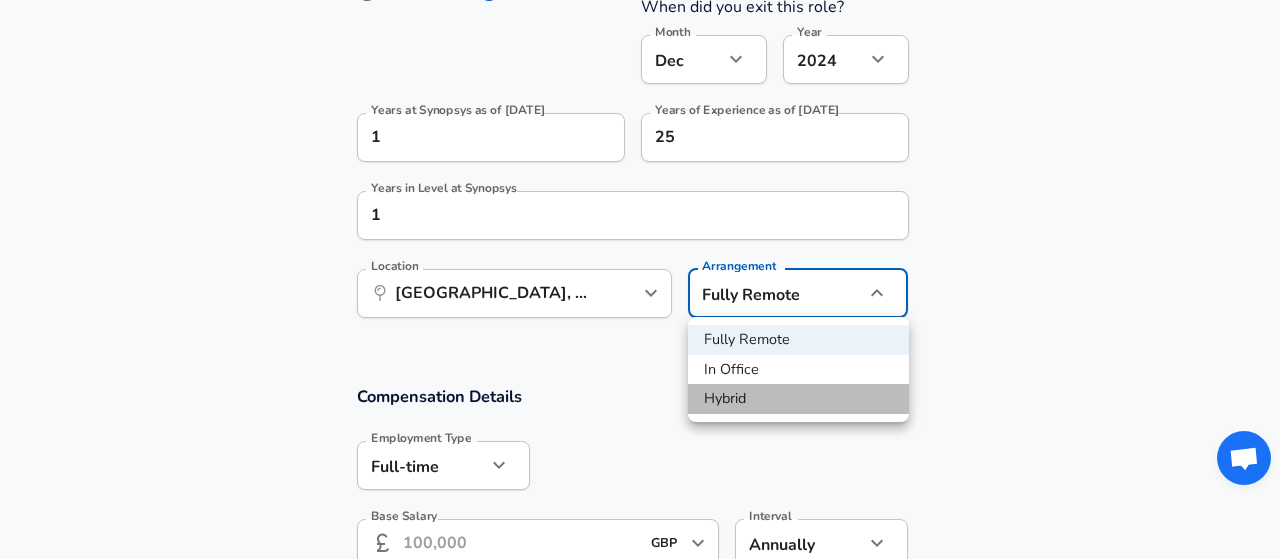 click on "Hybrid" at bounding box center [798, 399] 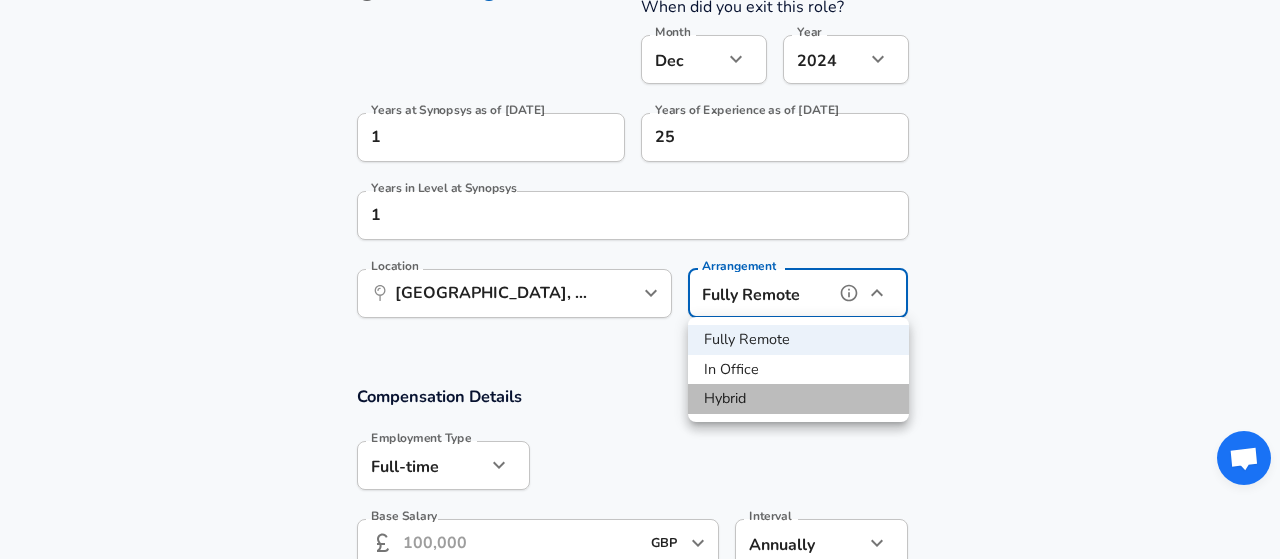 type on "hybrid" 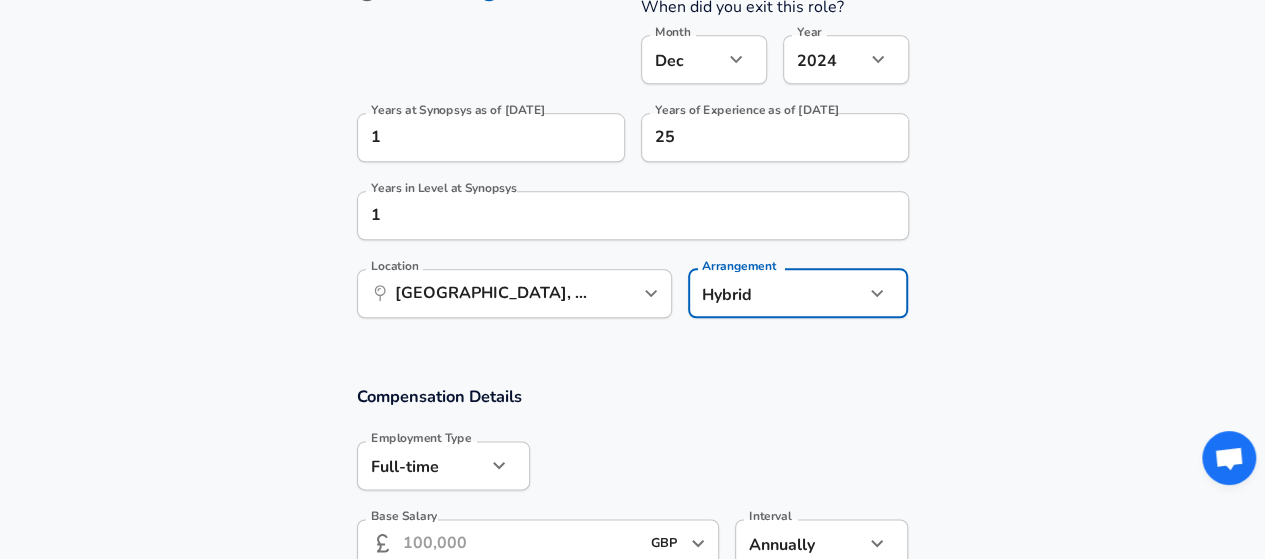 click at bounding box center (719, 464) 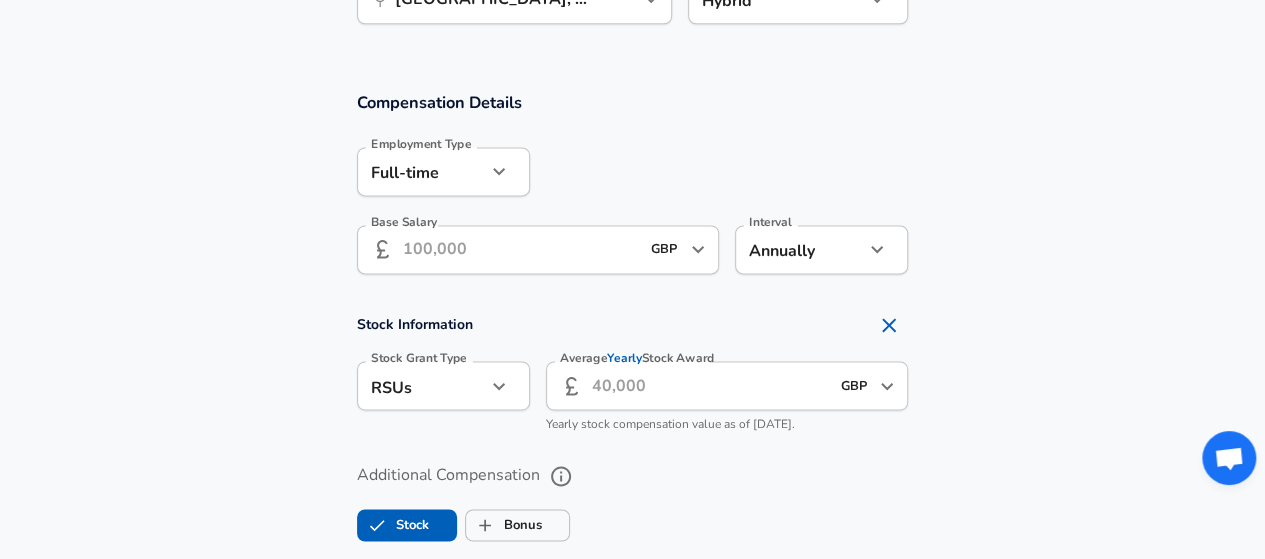 scroll, scrollTop: 1300, scrollLeft: 0, axis: vertical 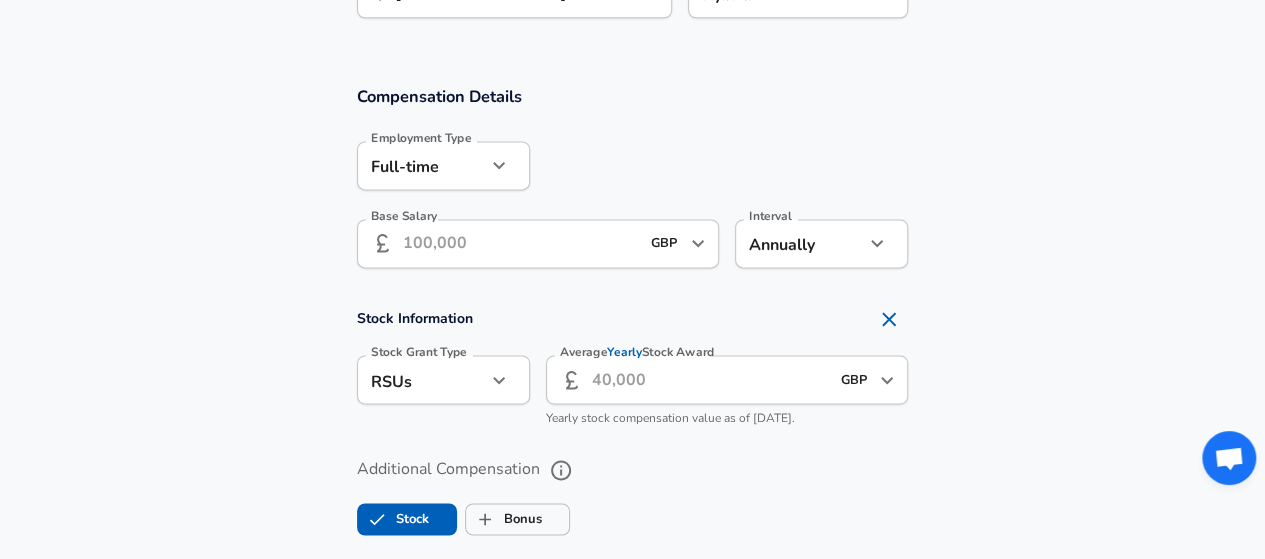 click on "Base Salary" at bounding box center [521, 243] 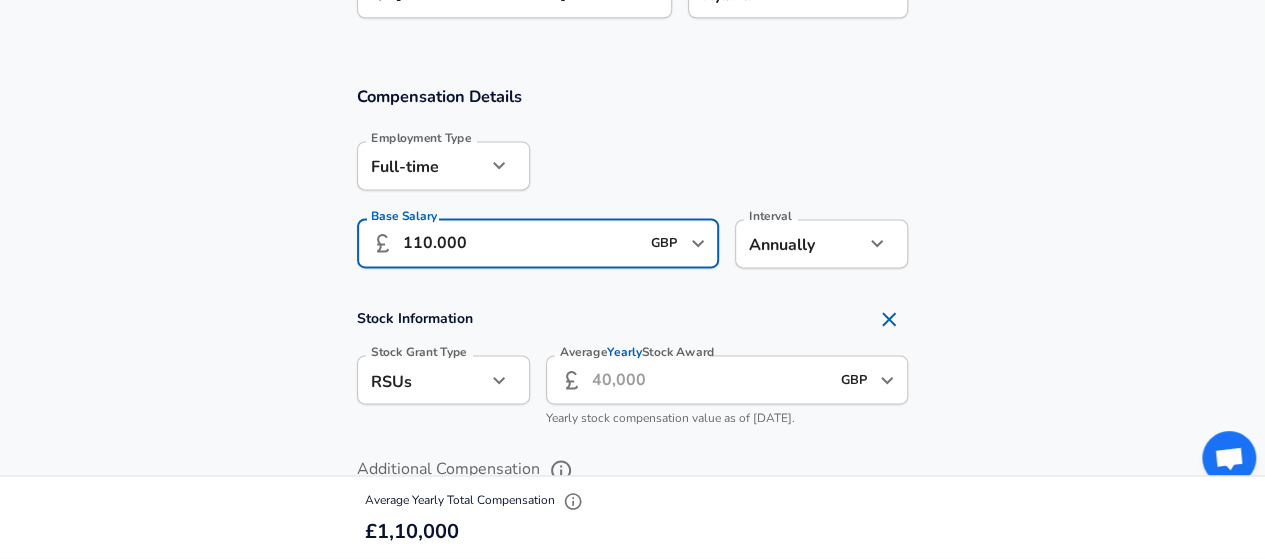 type on "110.000" 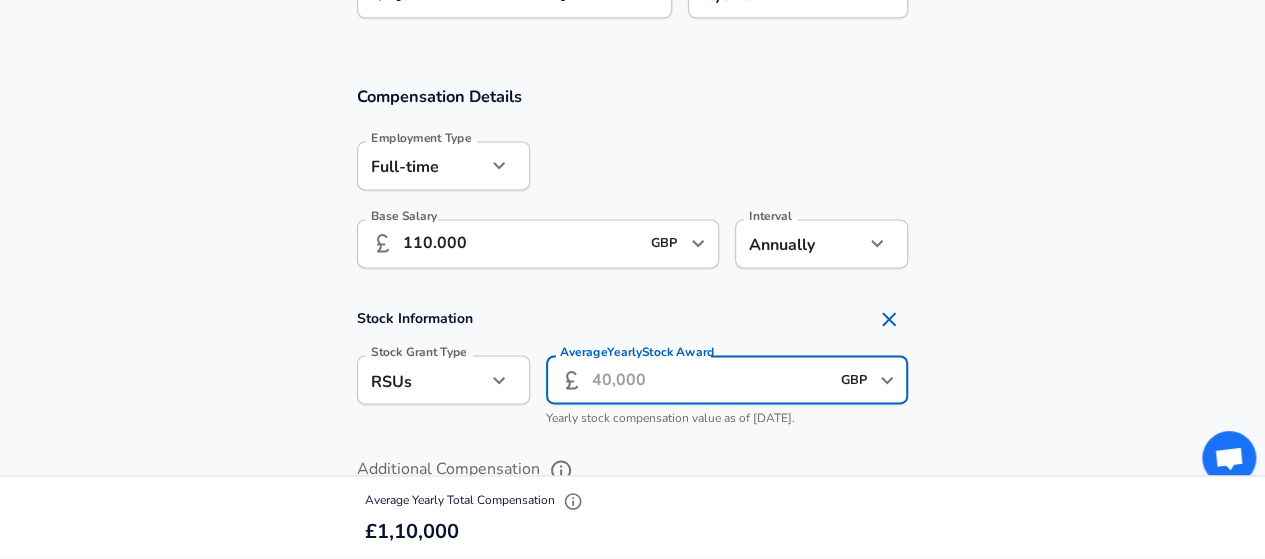 type on "2" 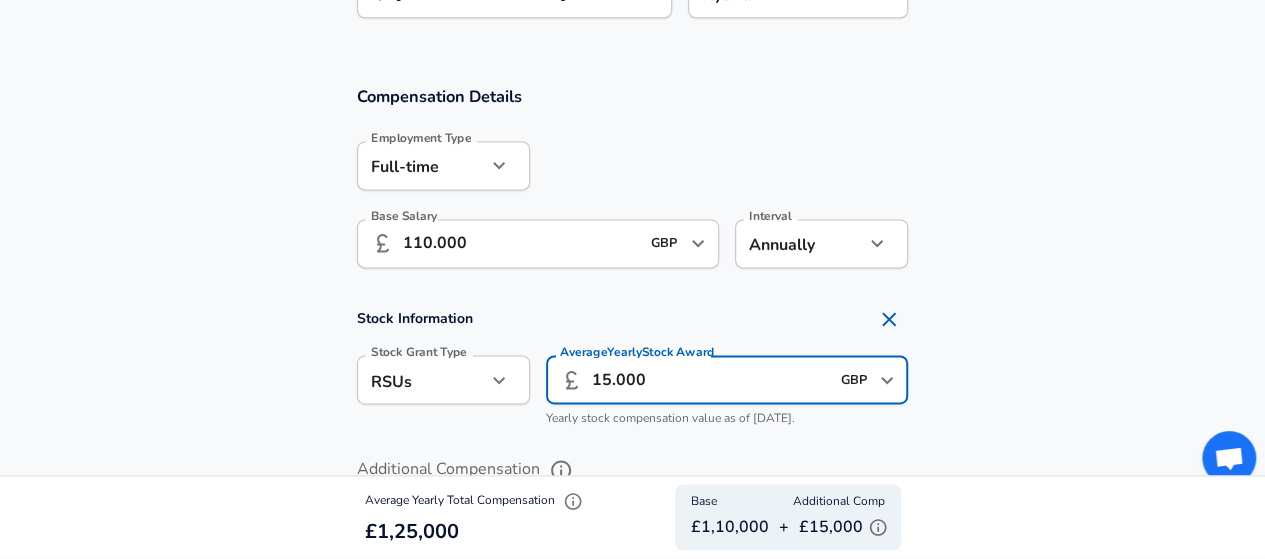 scroll, scrollTop: 1500, scrollLeft: 0, axis: vertical 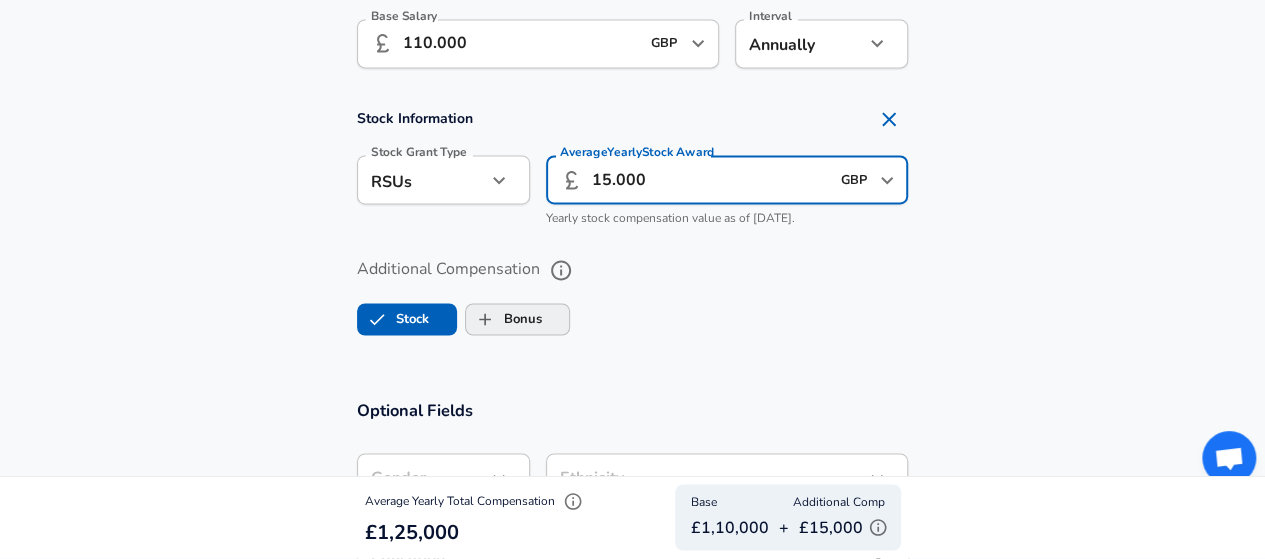 type on "15.000" 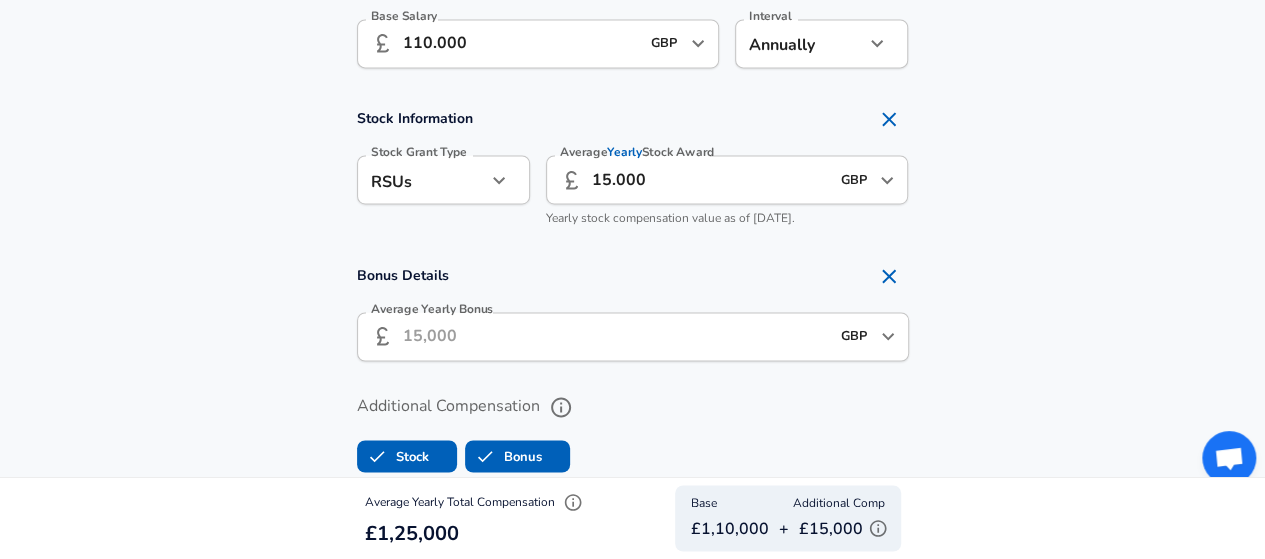 click on "Average Yearly Bonus" at bounding box center [616, 336] 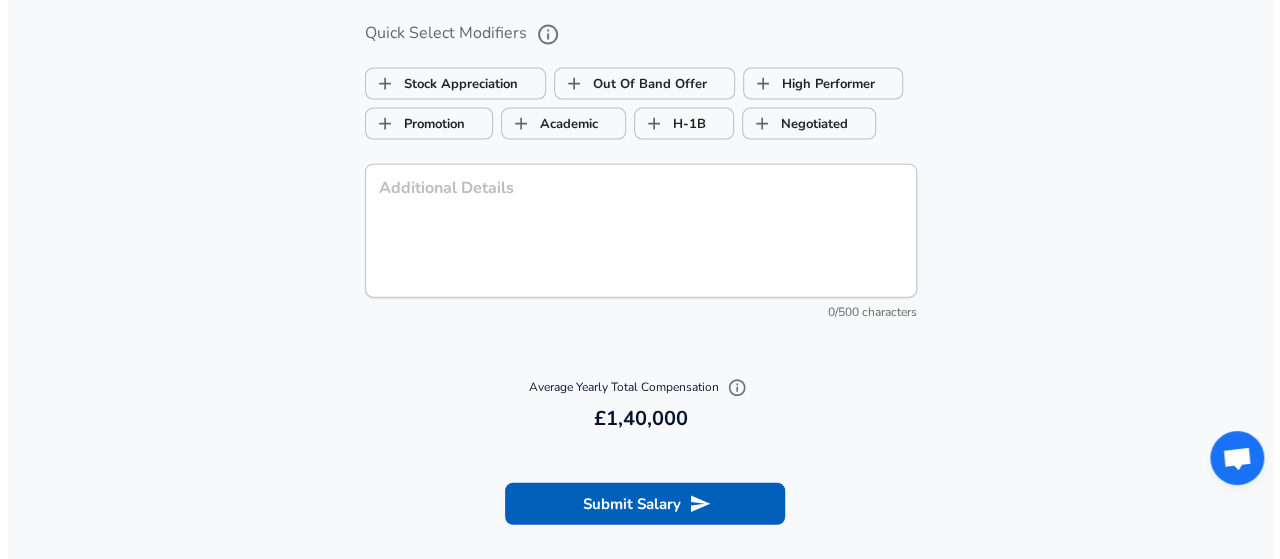 scroll, scrollTop: 2300, scrollLeft: 0, axis: vertical 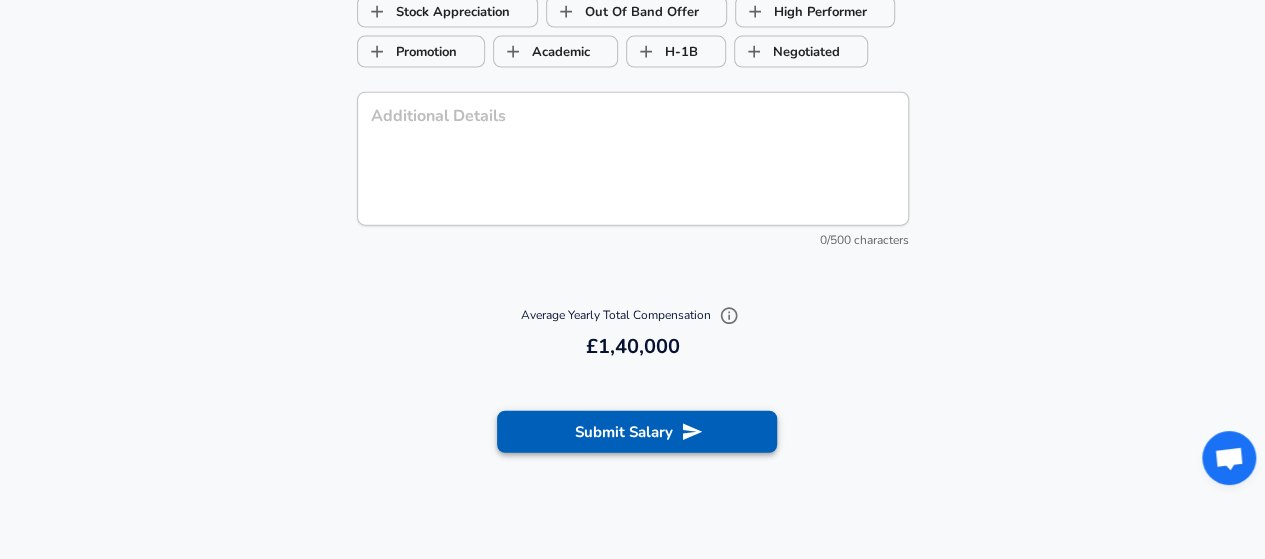type on "15.000" 